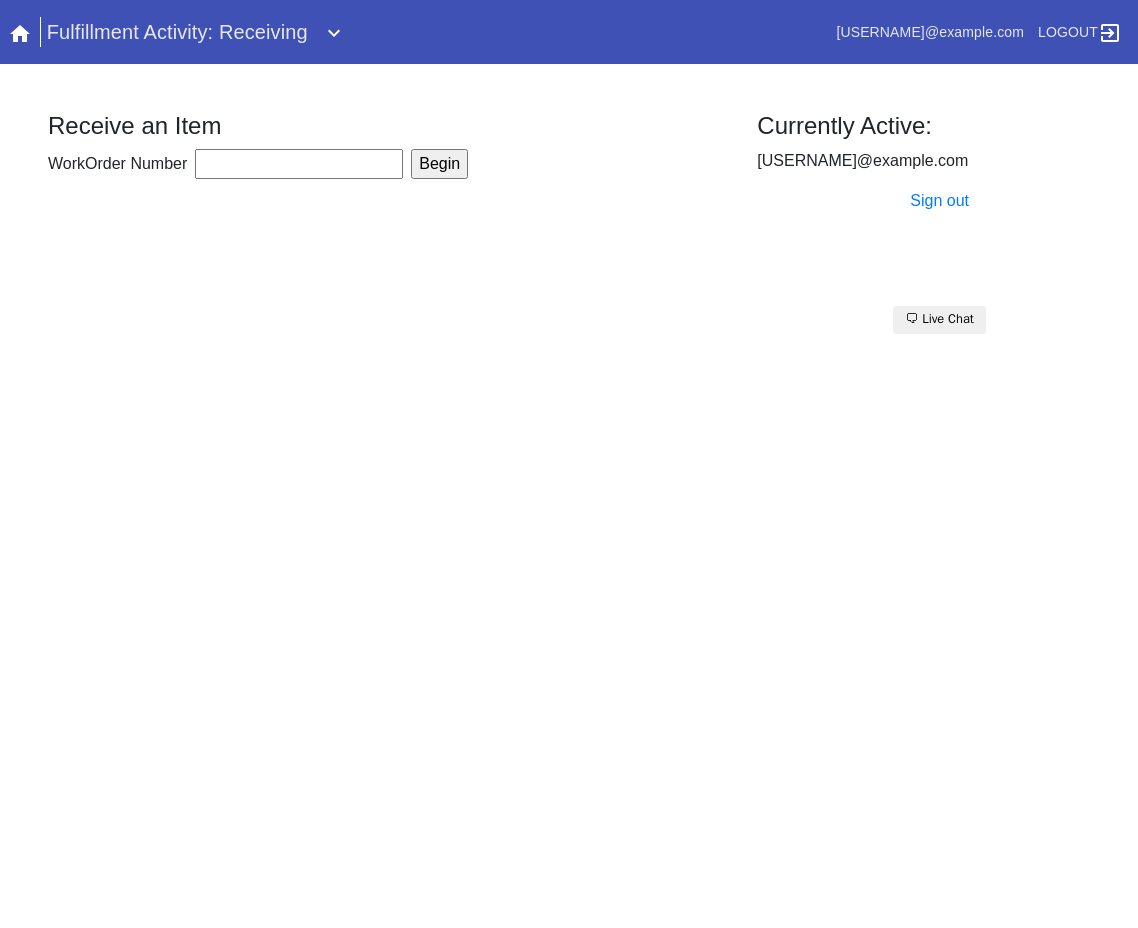 scroll, scrollTop: 0, scrollLeft: 0, axis: both 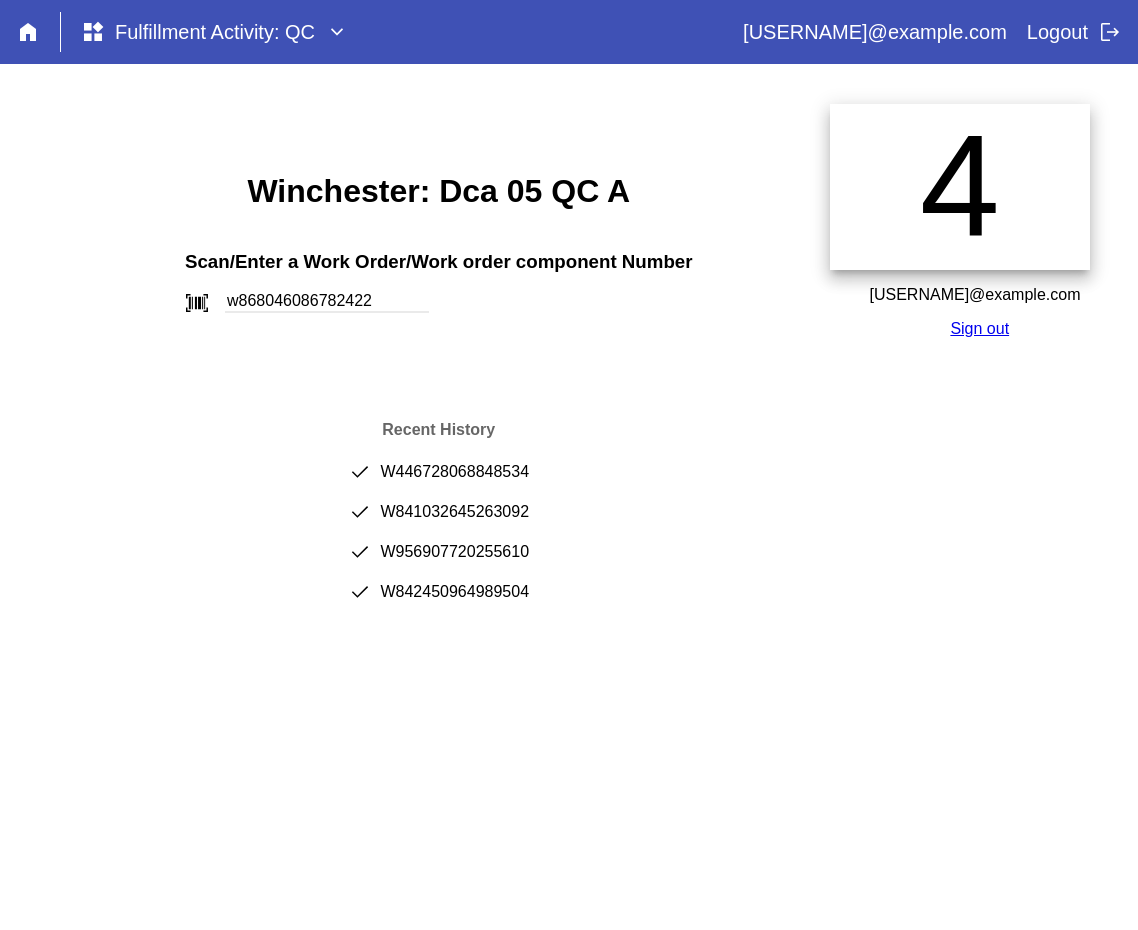 type on "w868046086782422" 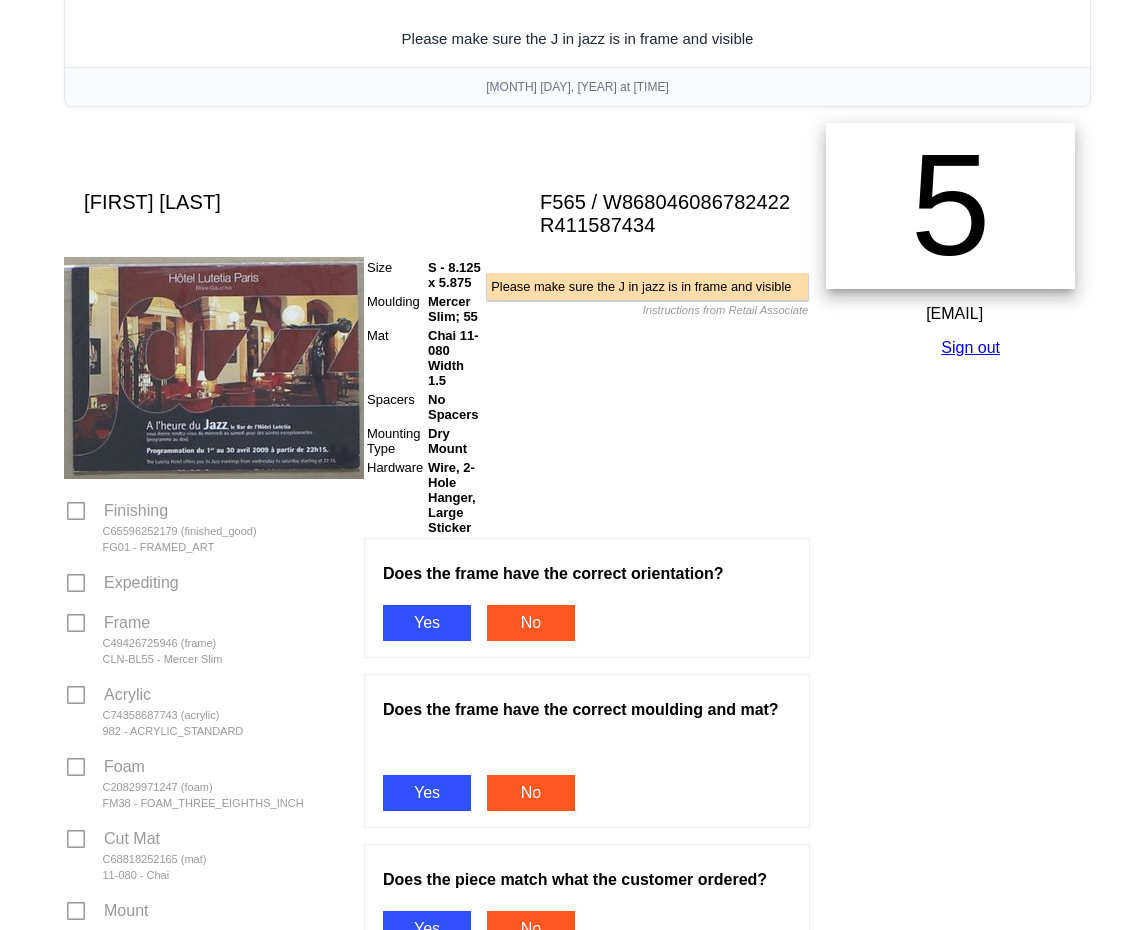 scroll, scrollTop: 300, scrollLeft: 0, axis: vertical 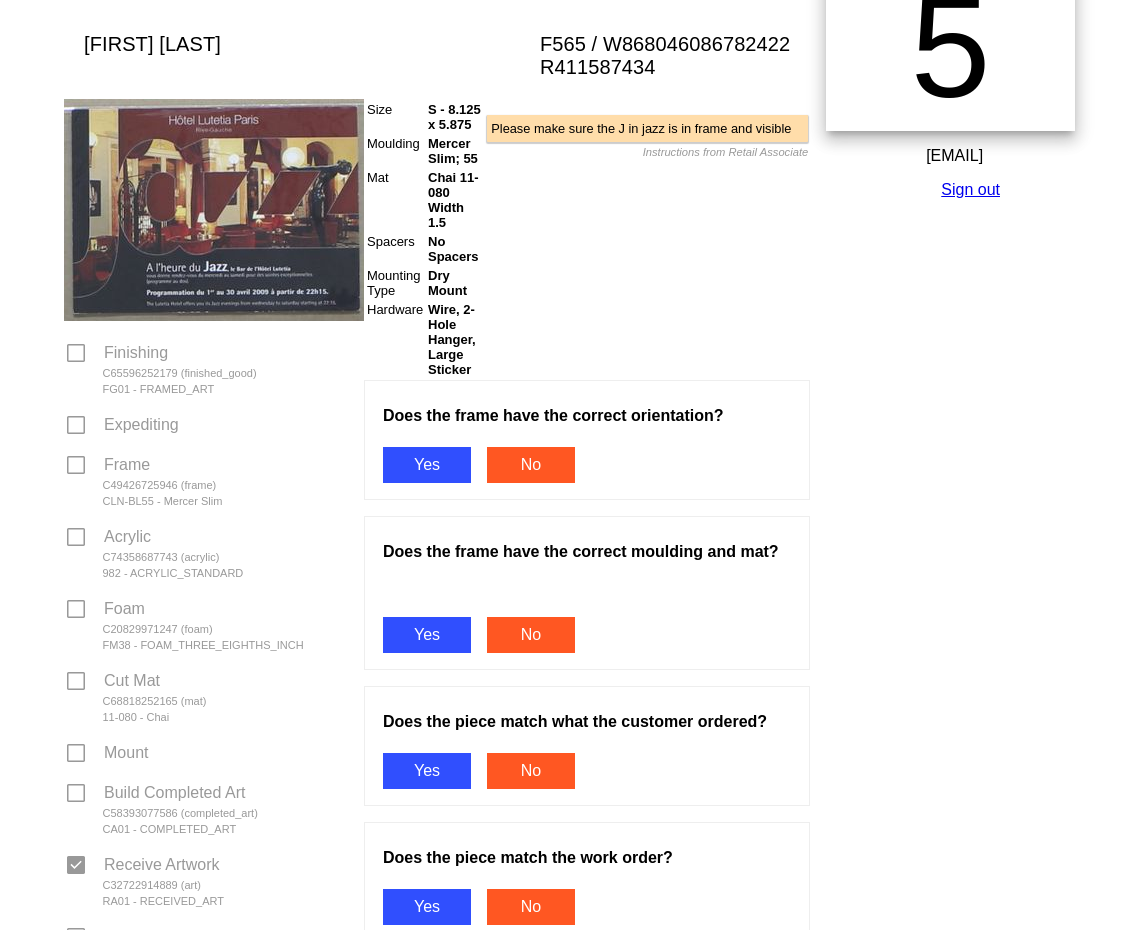 click on "Yes" at bounding box center (427, 465) 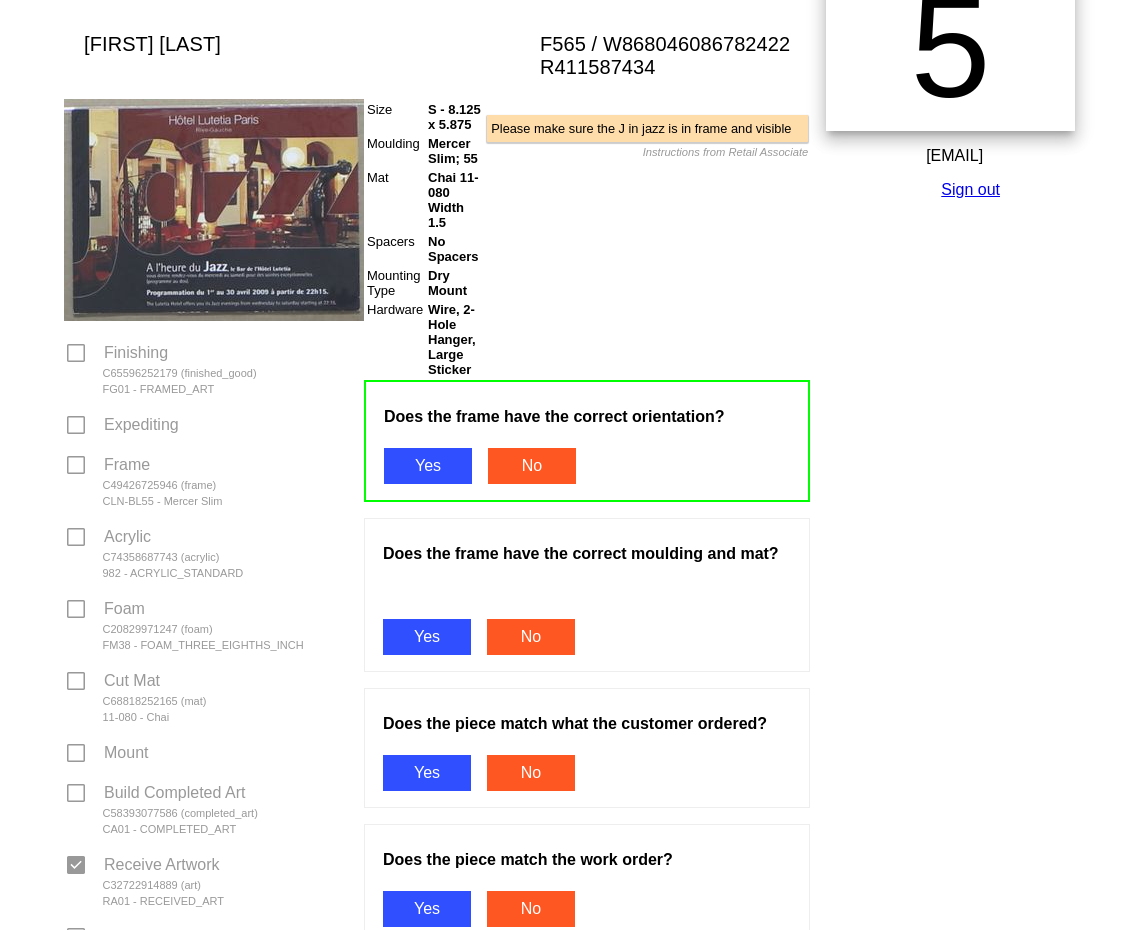 click on "Yes" at bounding box center (427, 637) 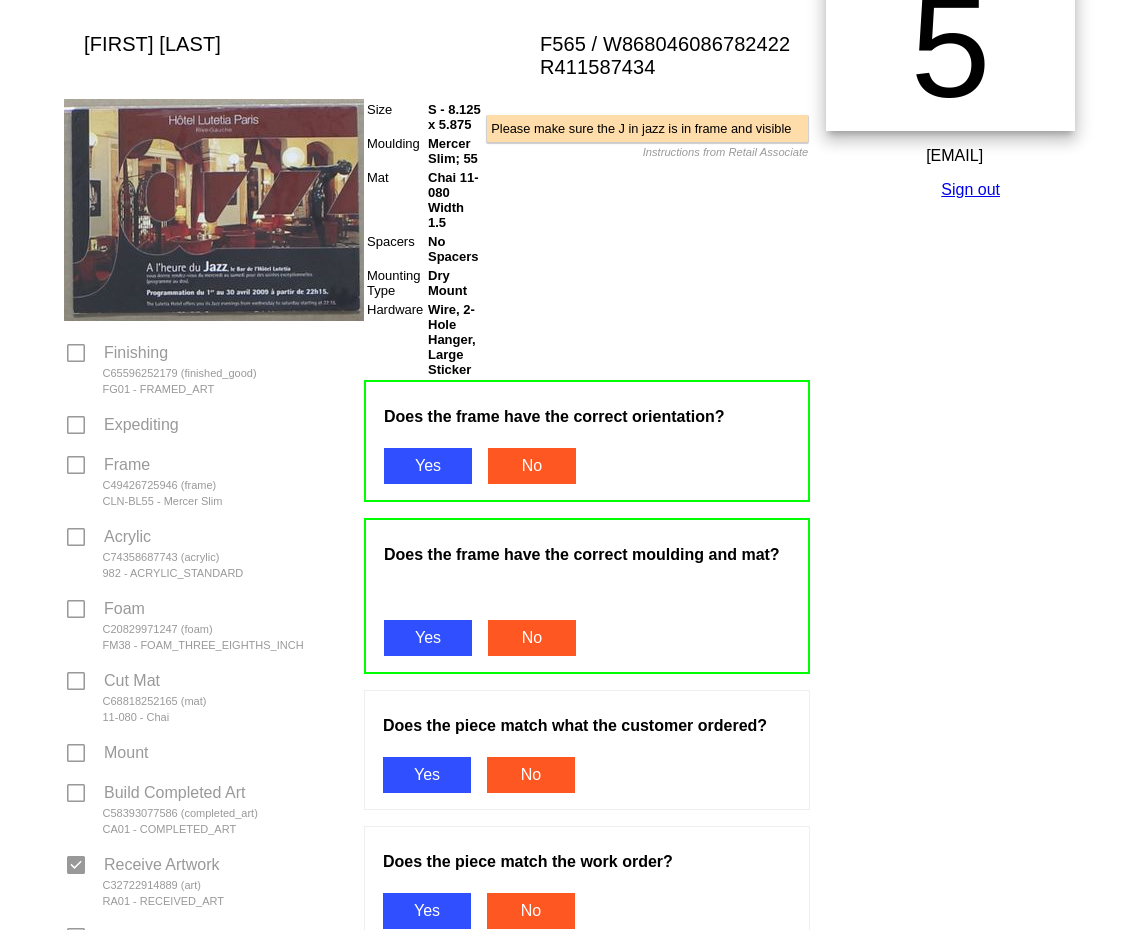 click on "Yes" at bounding box center [427, 775] 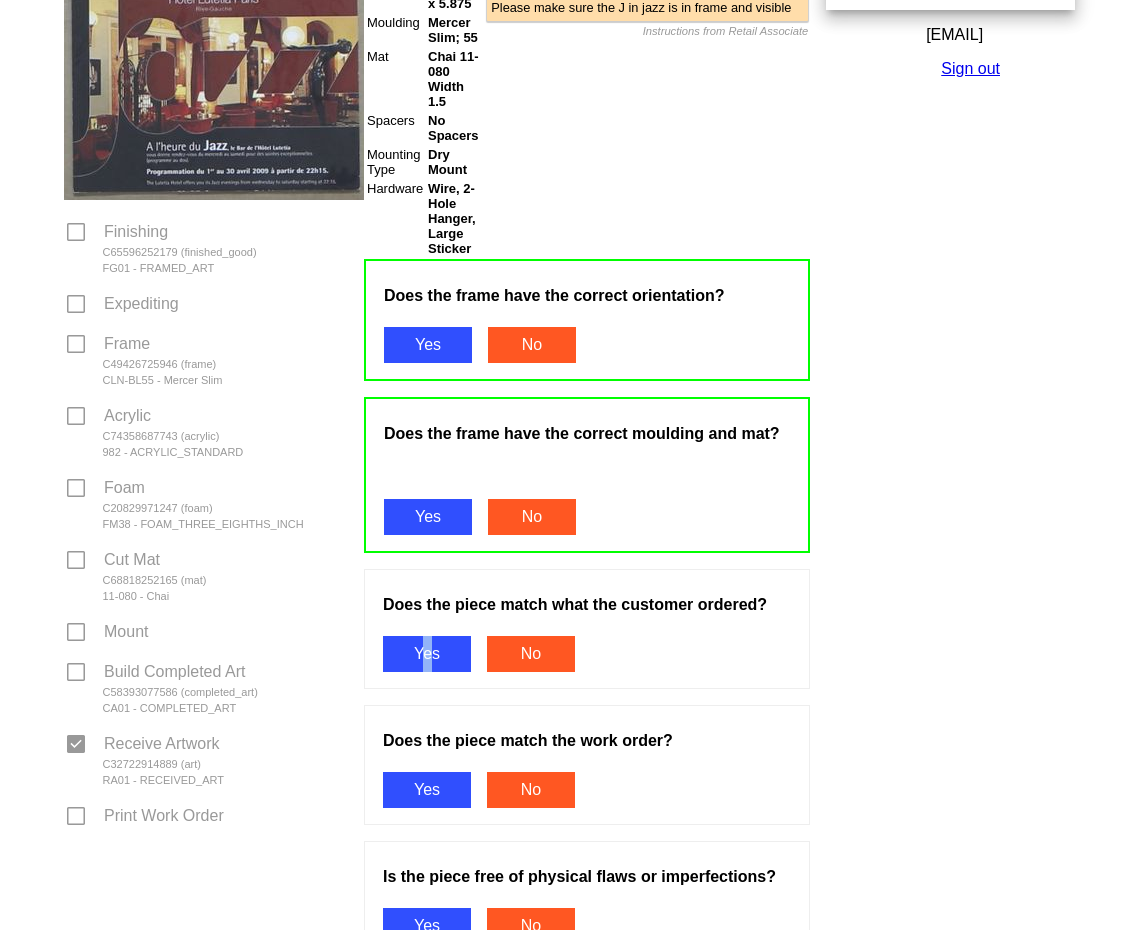 scroll, scrollTop: 500, scrollLeft: 0, axis: vertical 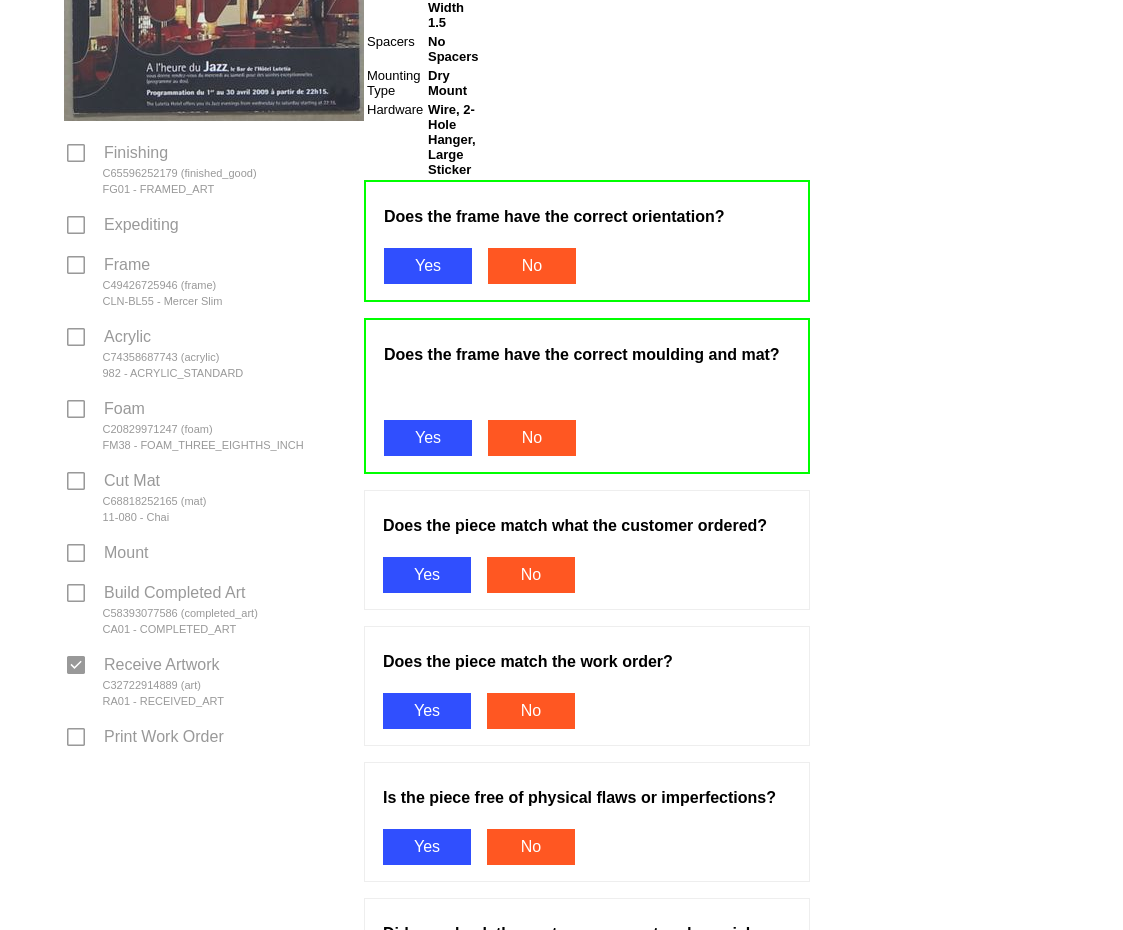 click on "Yes" at bounding box center (427, 575) 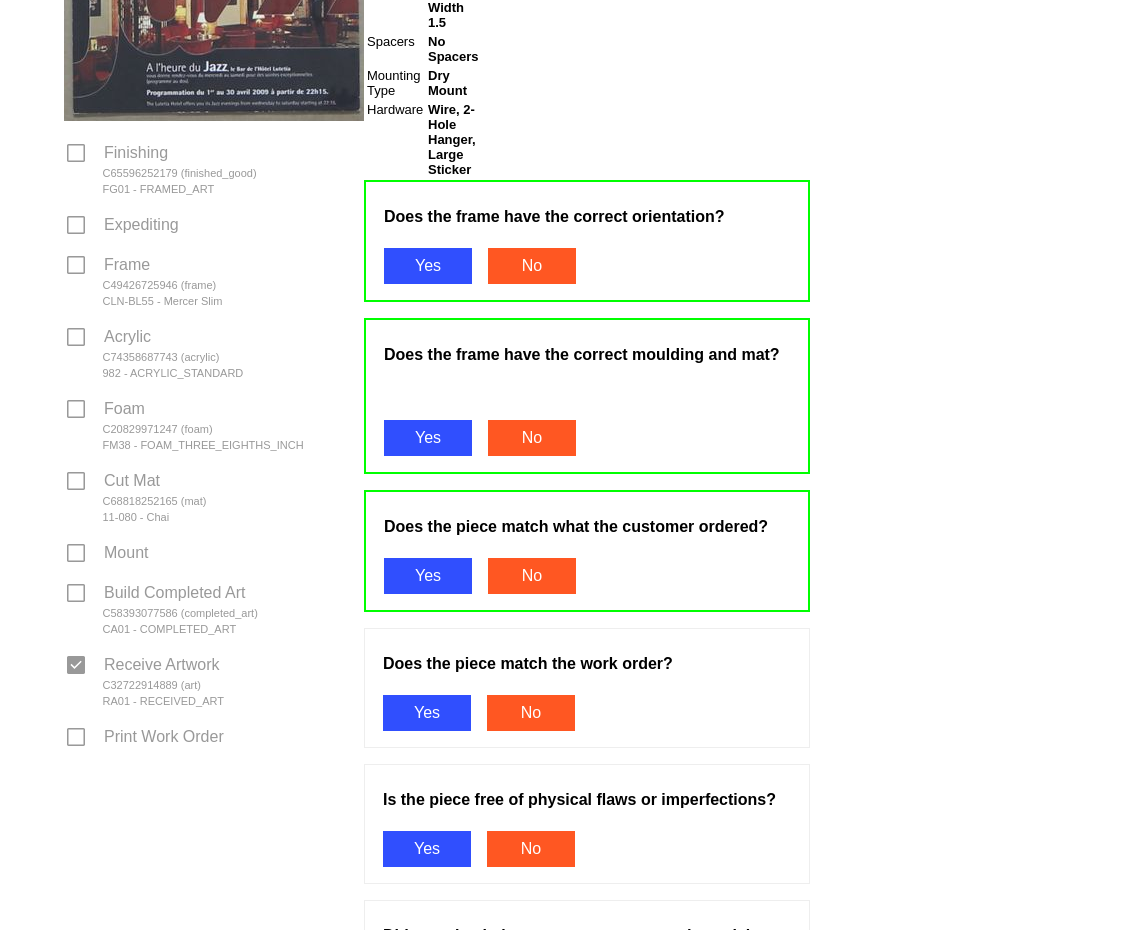 click on "Yes" at bounding box center [427, 713] 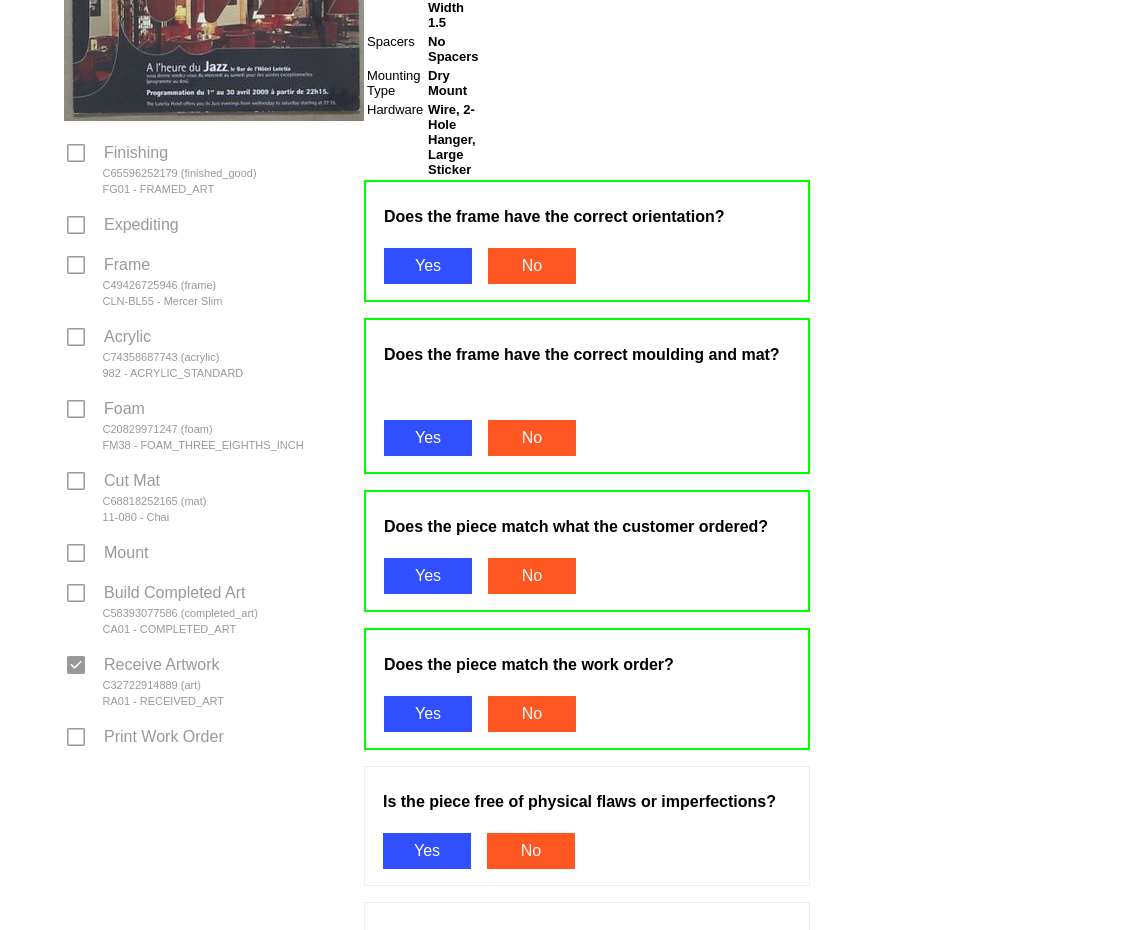 scroll, scrollTop: 700, scrollLeft: 0, axis: vertical 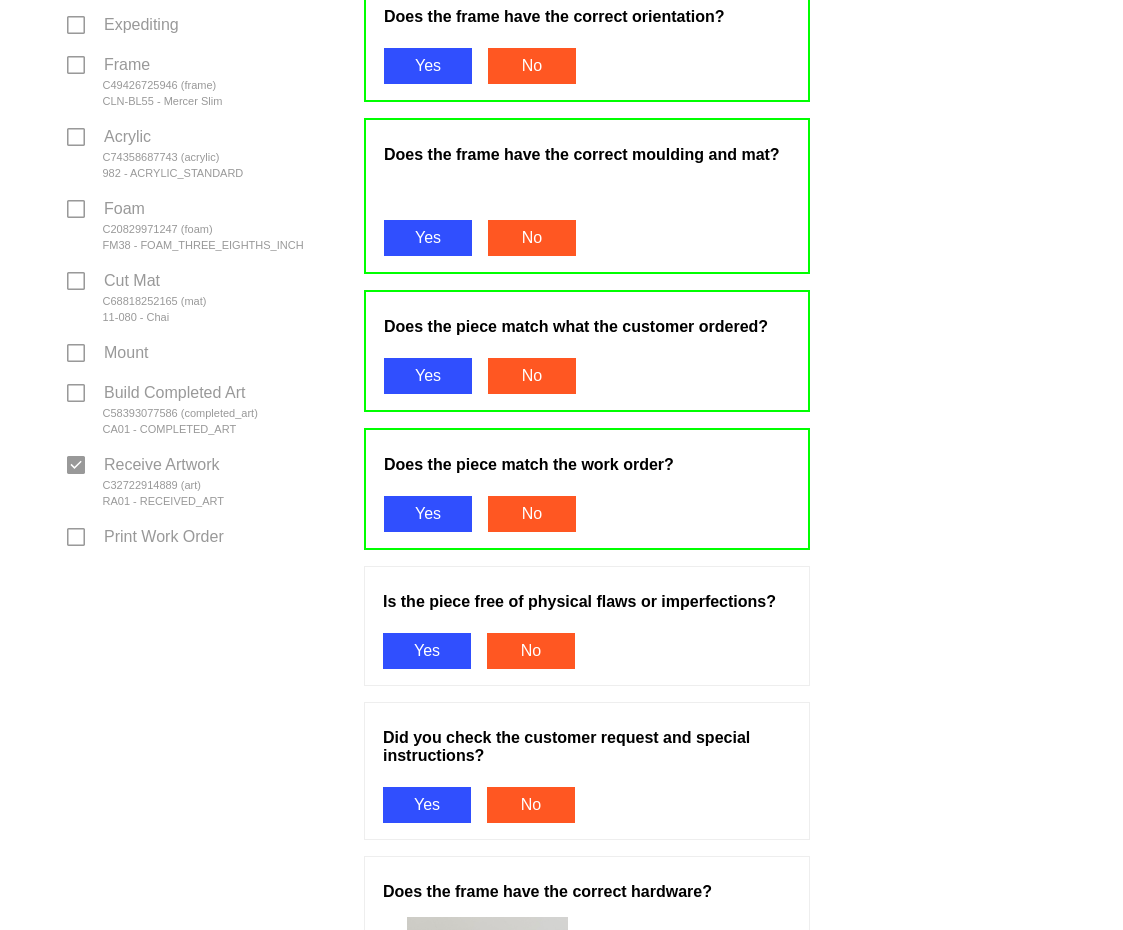 click on "Yes" at bounding box center [427, 651] 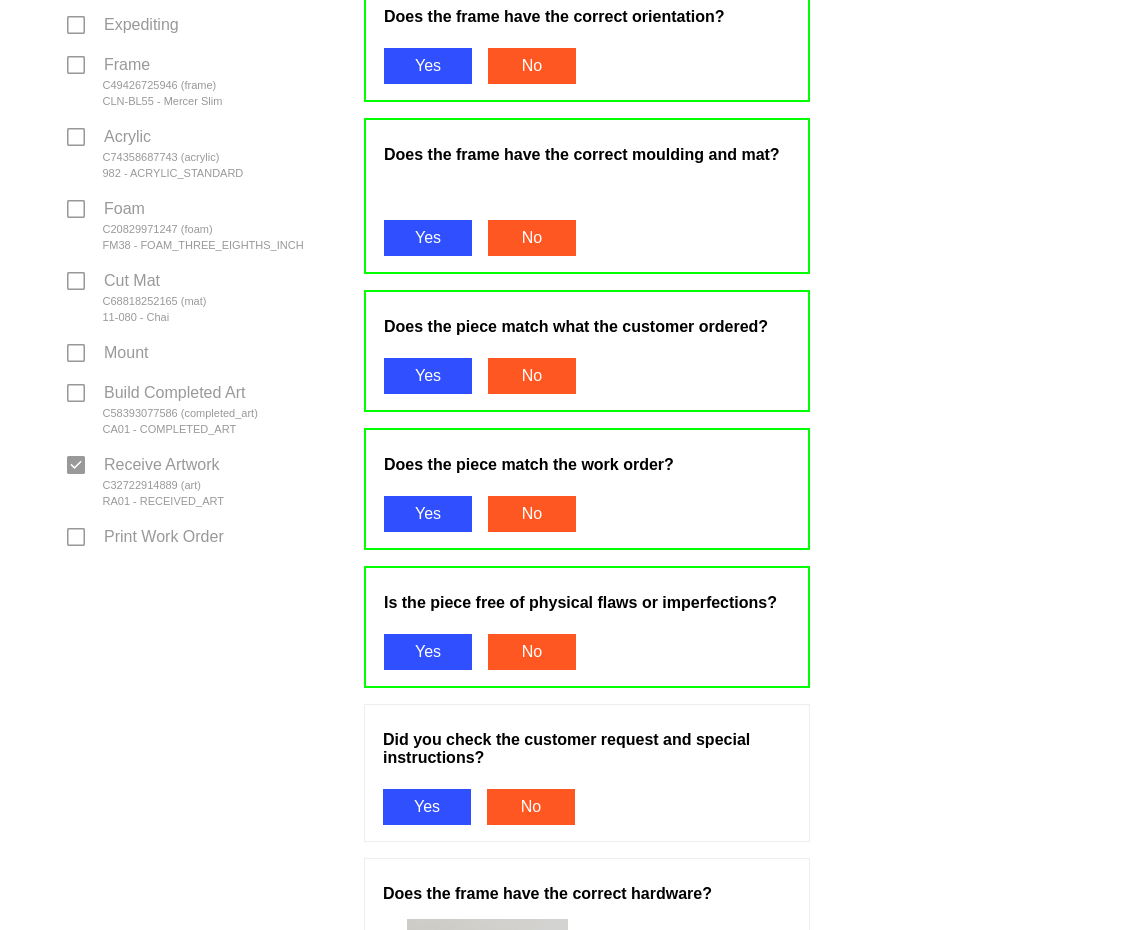click on "Yes" at bounding box center [427, 807] 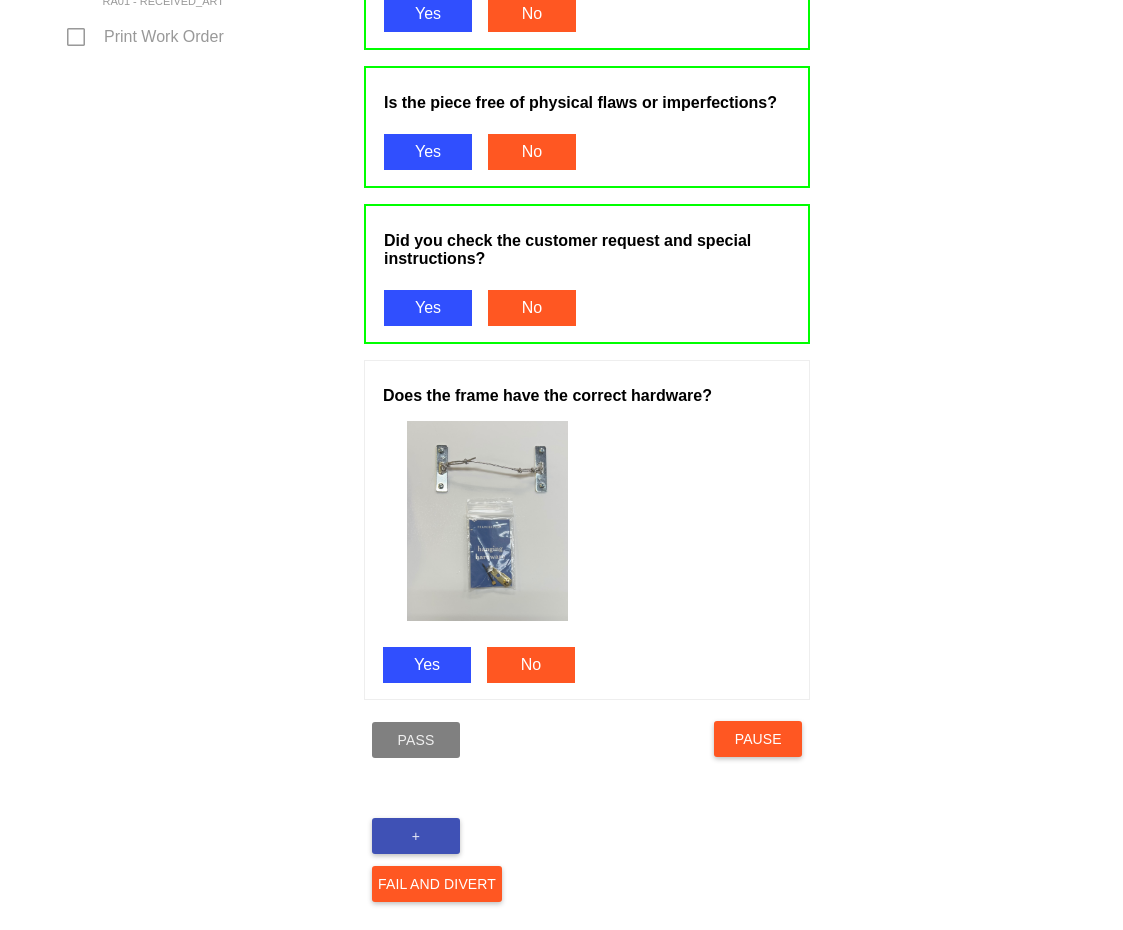 scroll, scrollTop: 1234, scrollLeft: 0, axis: vertical 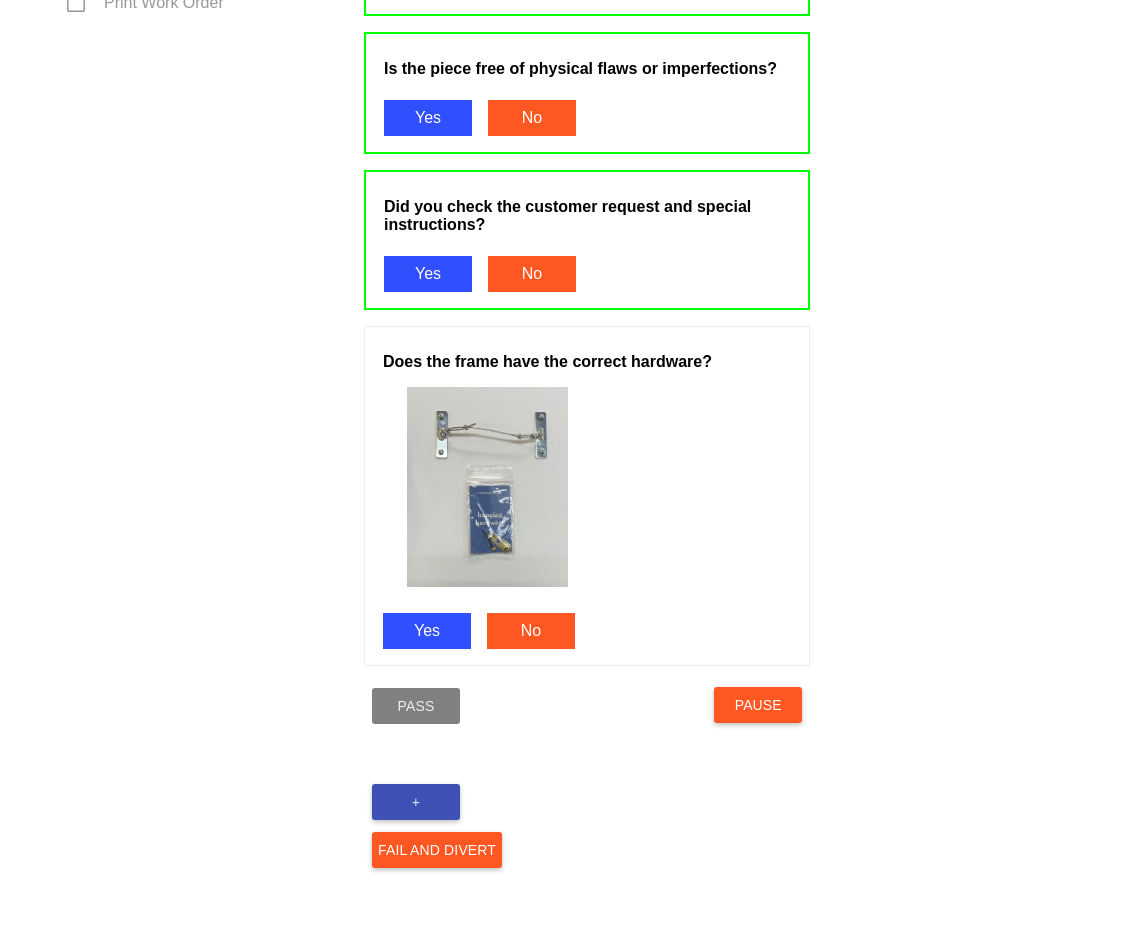 click on "Yes" at bounding box center (427, 631) 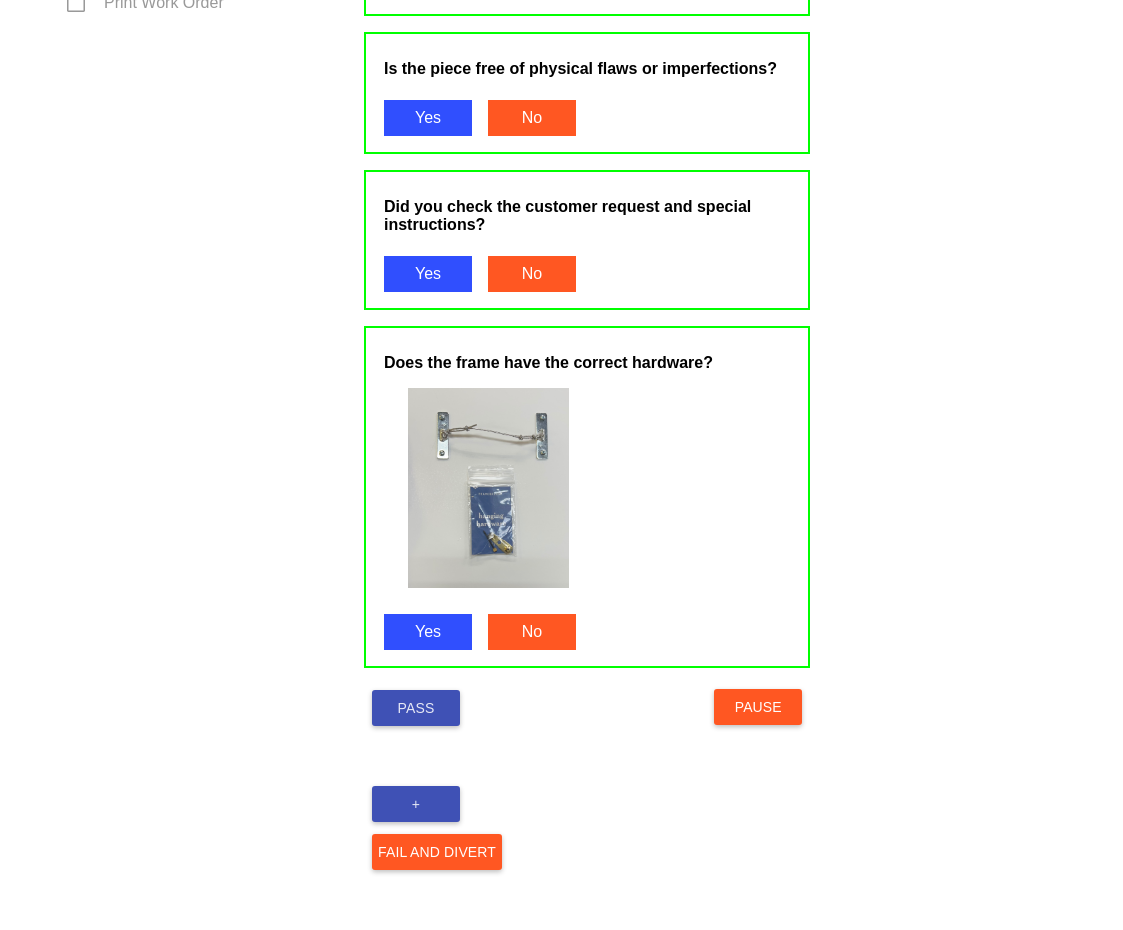 click on "Pass" at bounding box center [416, 708] 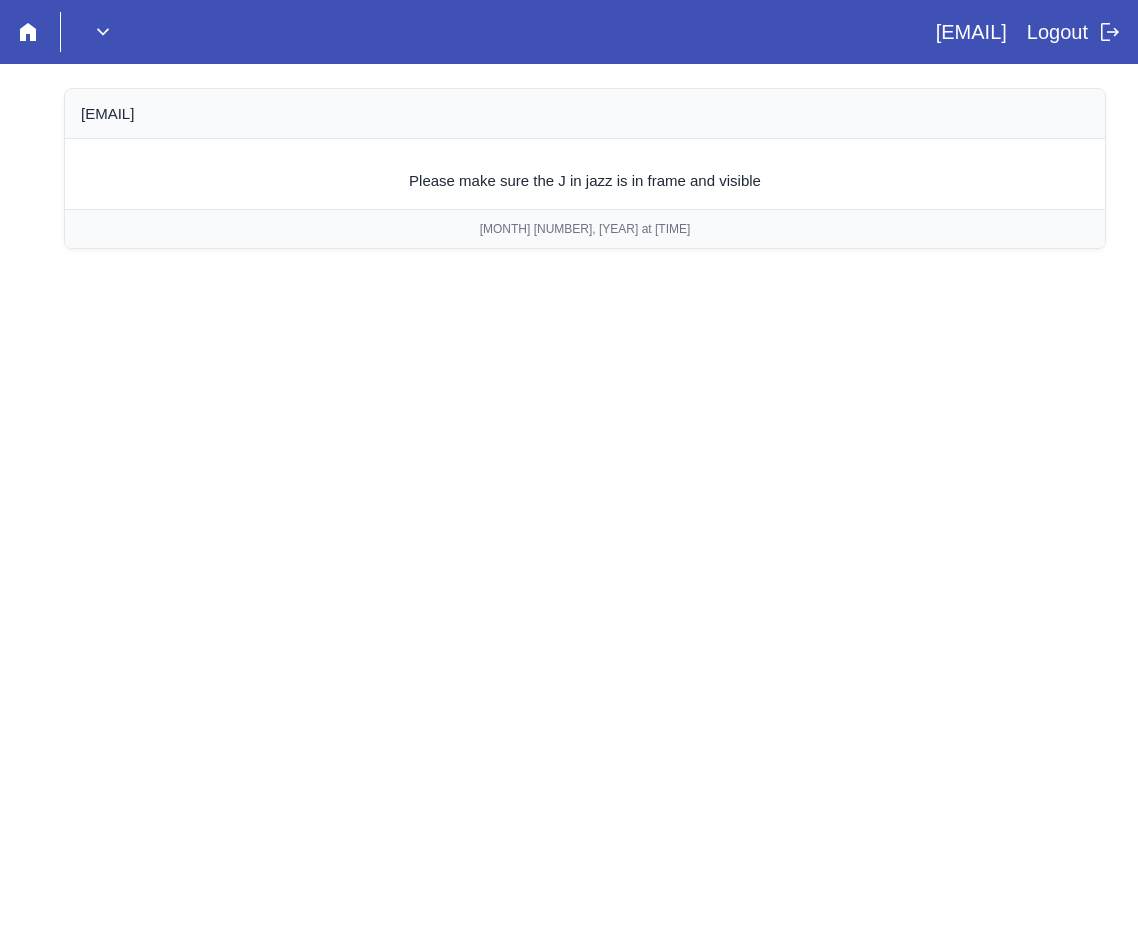 scroll, scrollTop: 0, scrollLeft: 0, axis: both 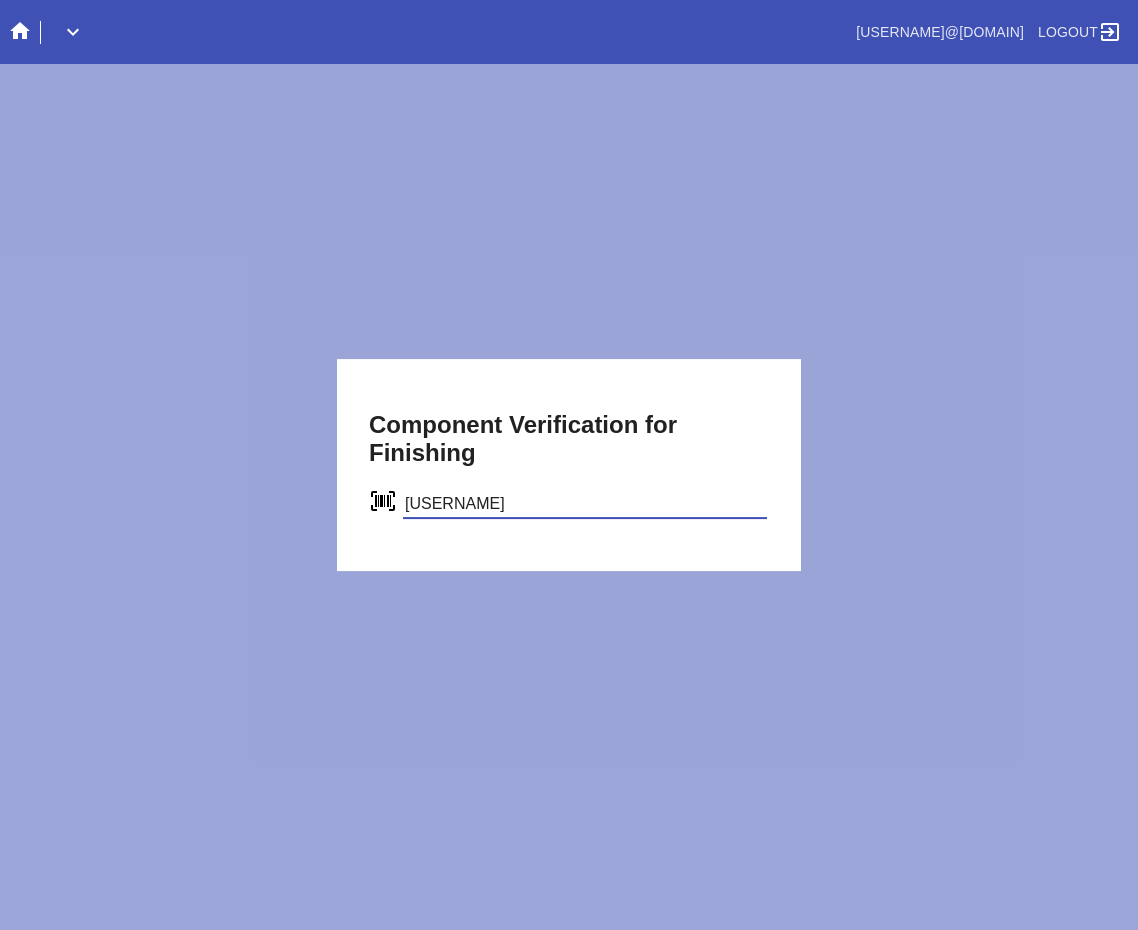 type on "c65596252179" 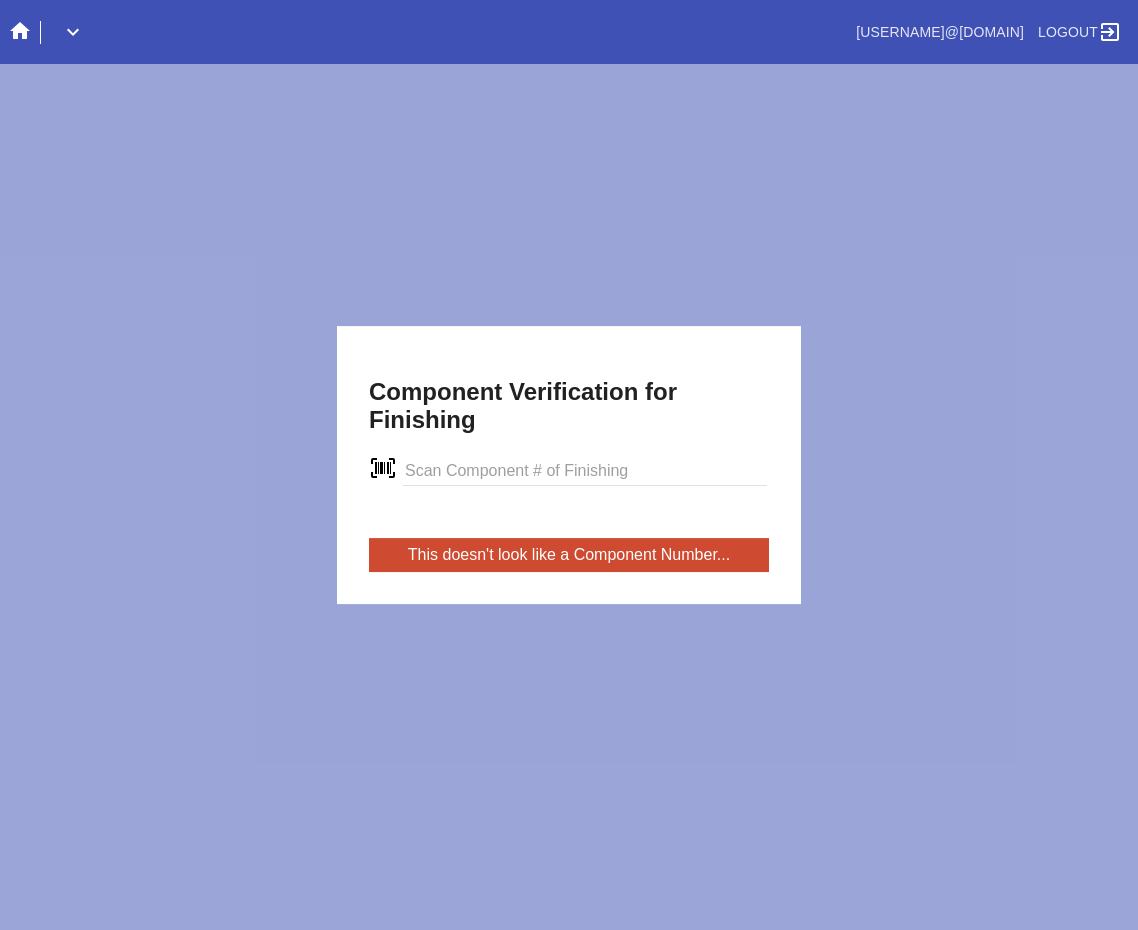 scroll, scrollTop: 0, scrollLeft: 0, axis: both 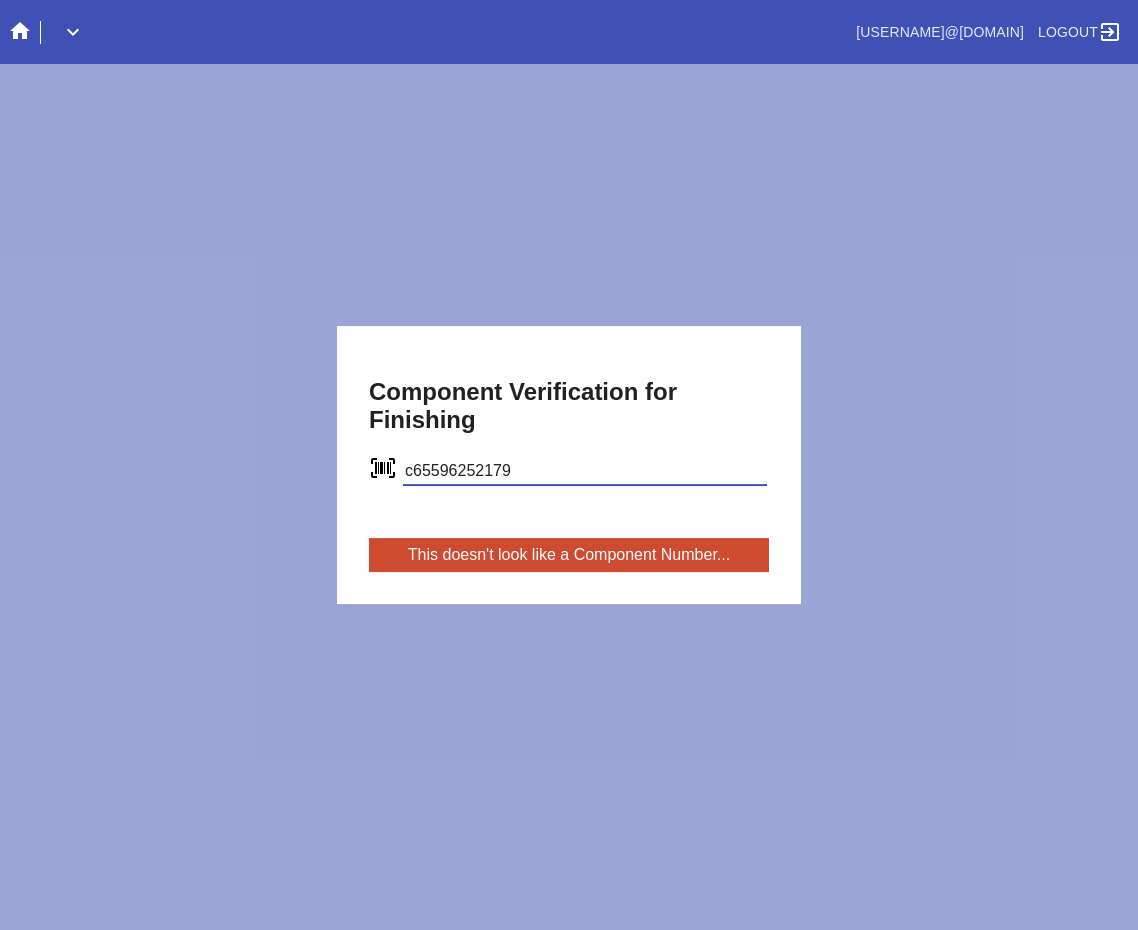 type on "c65596252179" 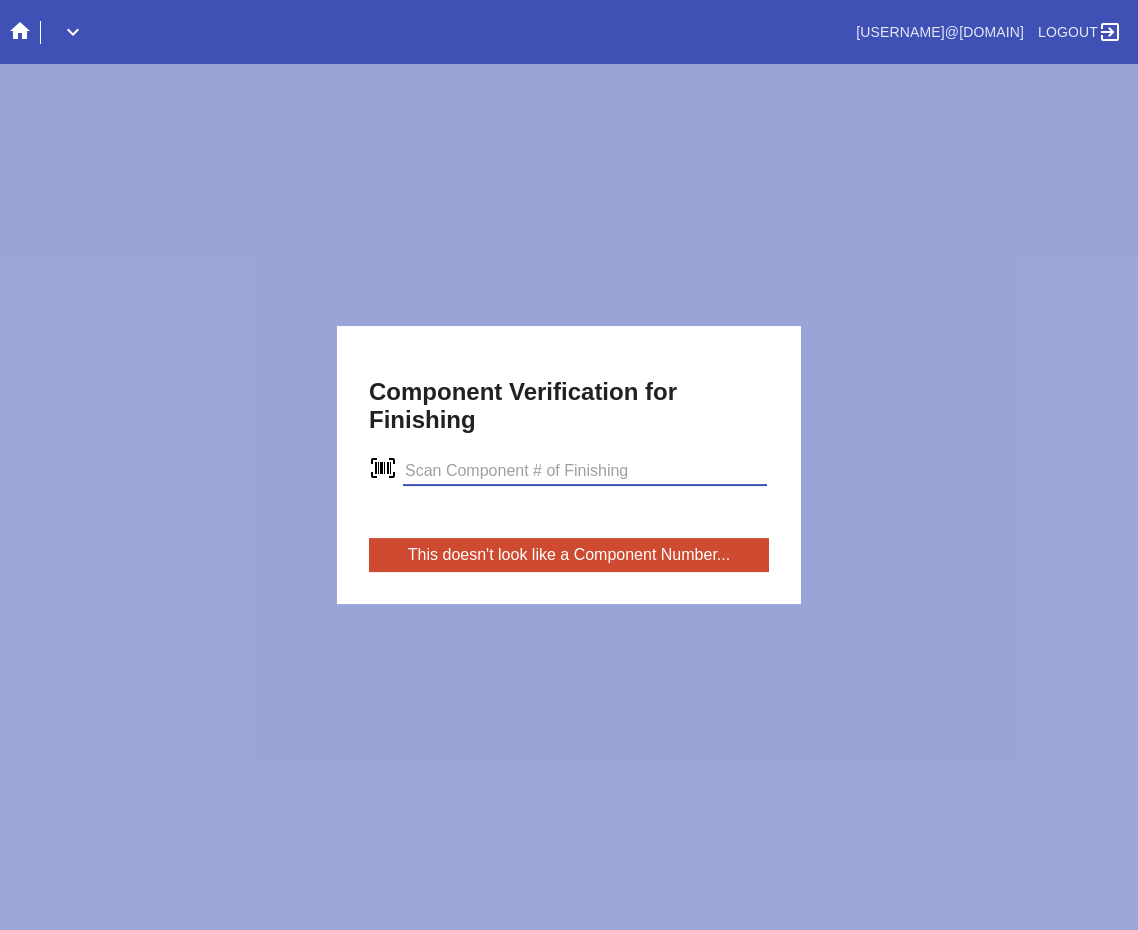scroll, scrollTop: 0, scrollLeft: 0, axis: both 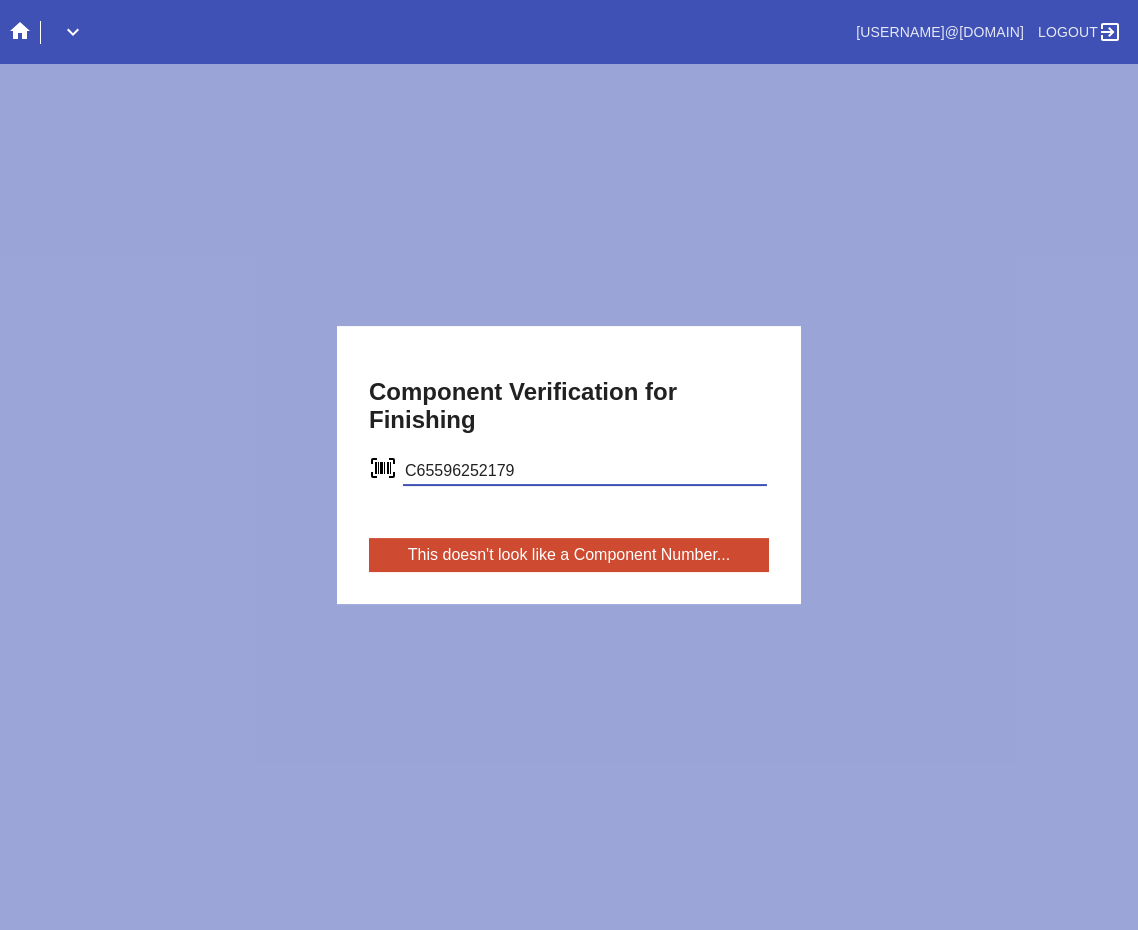 type on "C65596252179" 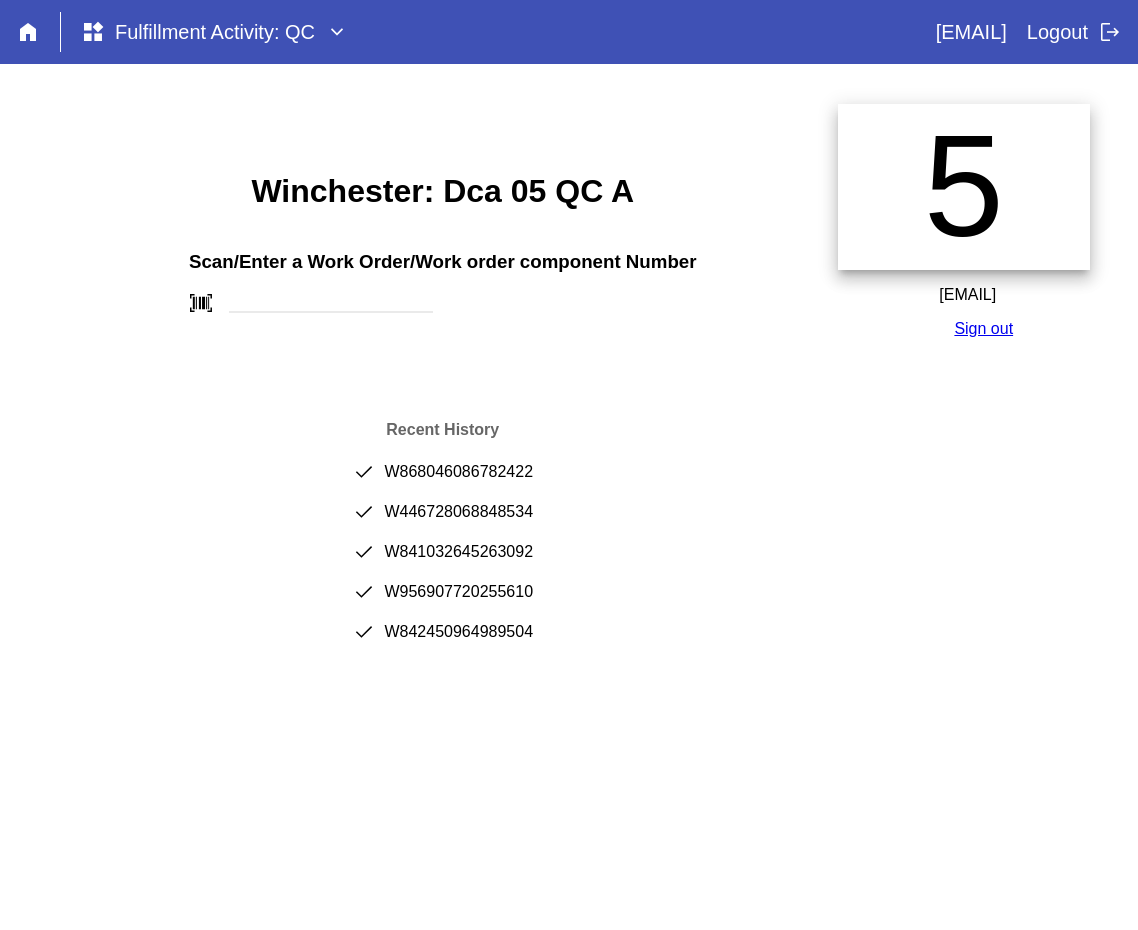 scroll, scrollTop: 0, scrollLeft: 0, axis: both 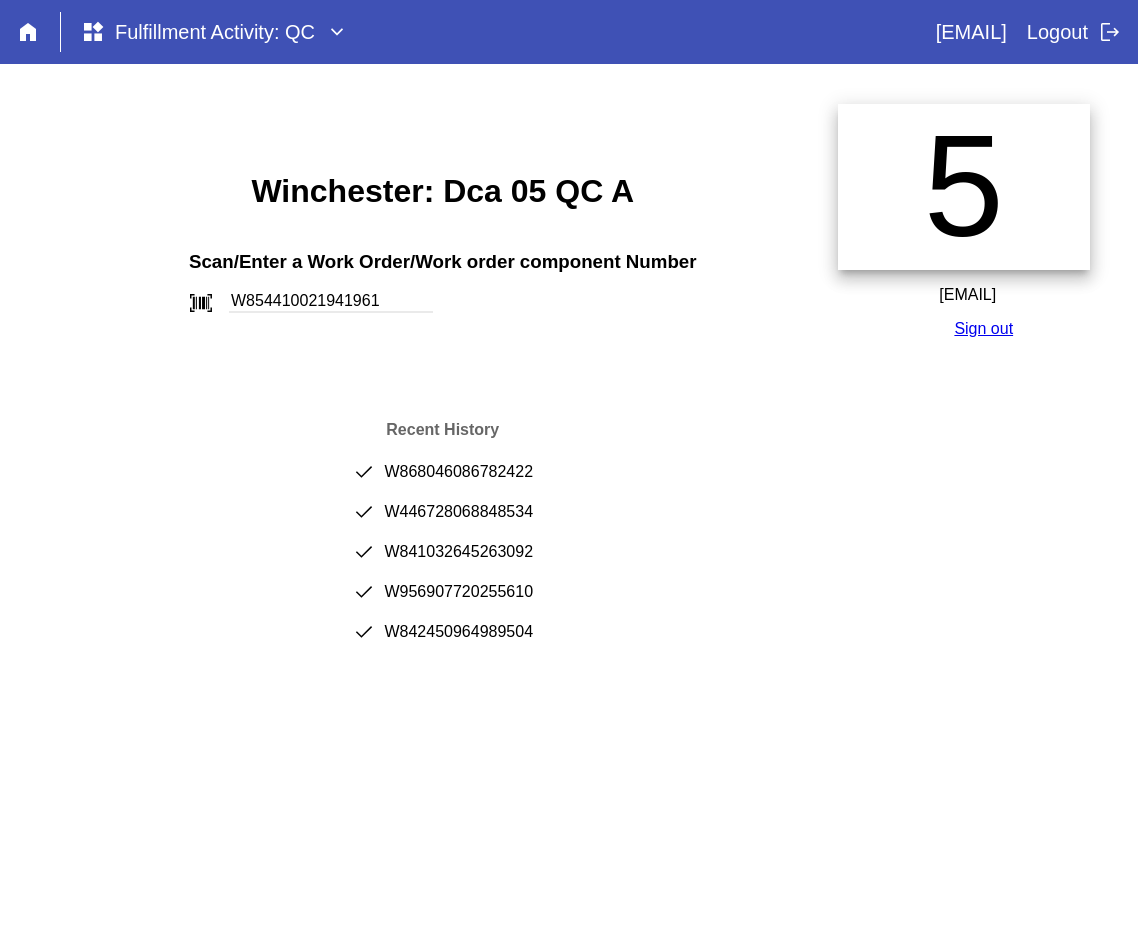 type on "W854410021941961" 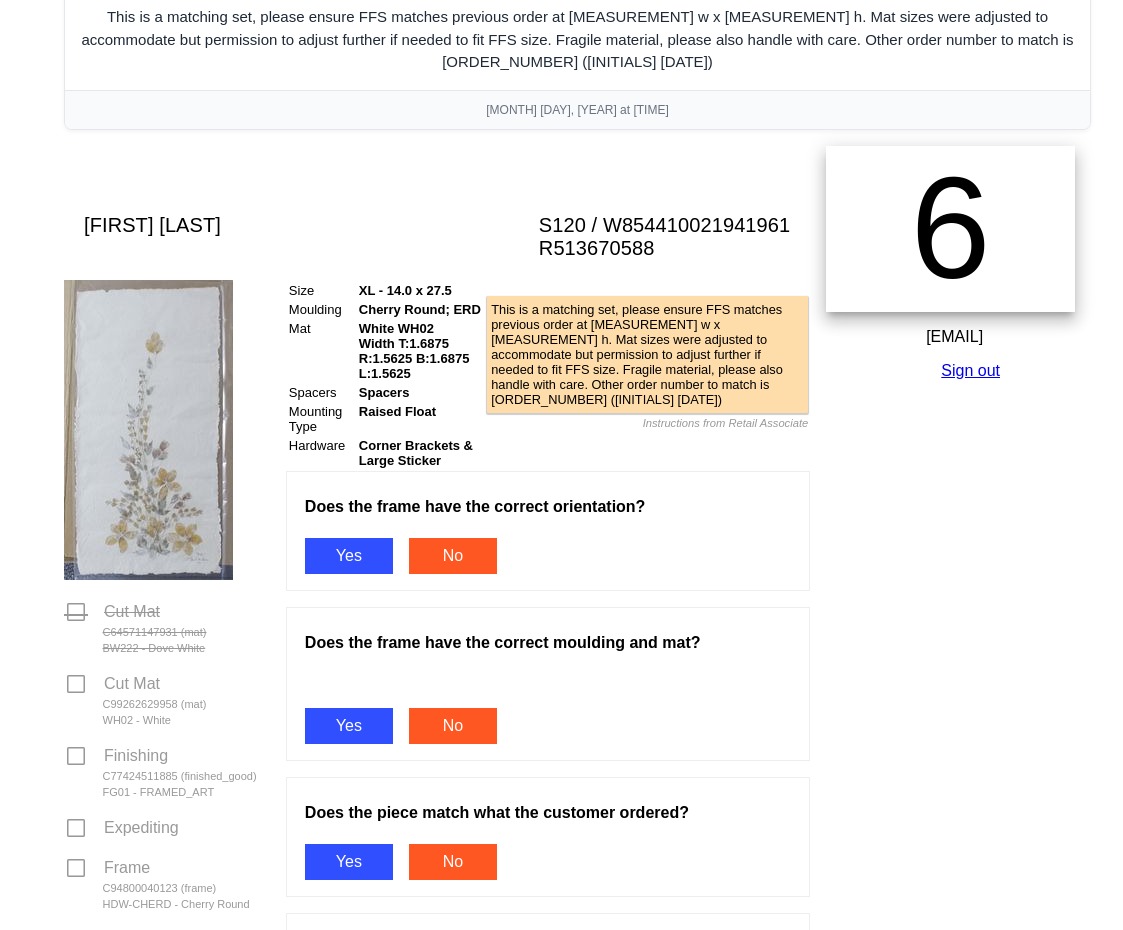 scroll, scrollTop: 400, scrollLeft: 0, axis: vertical 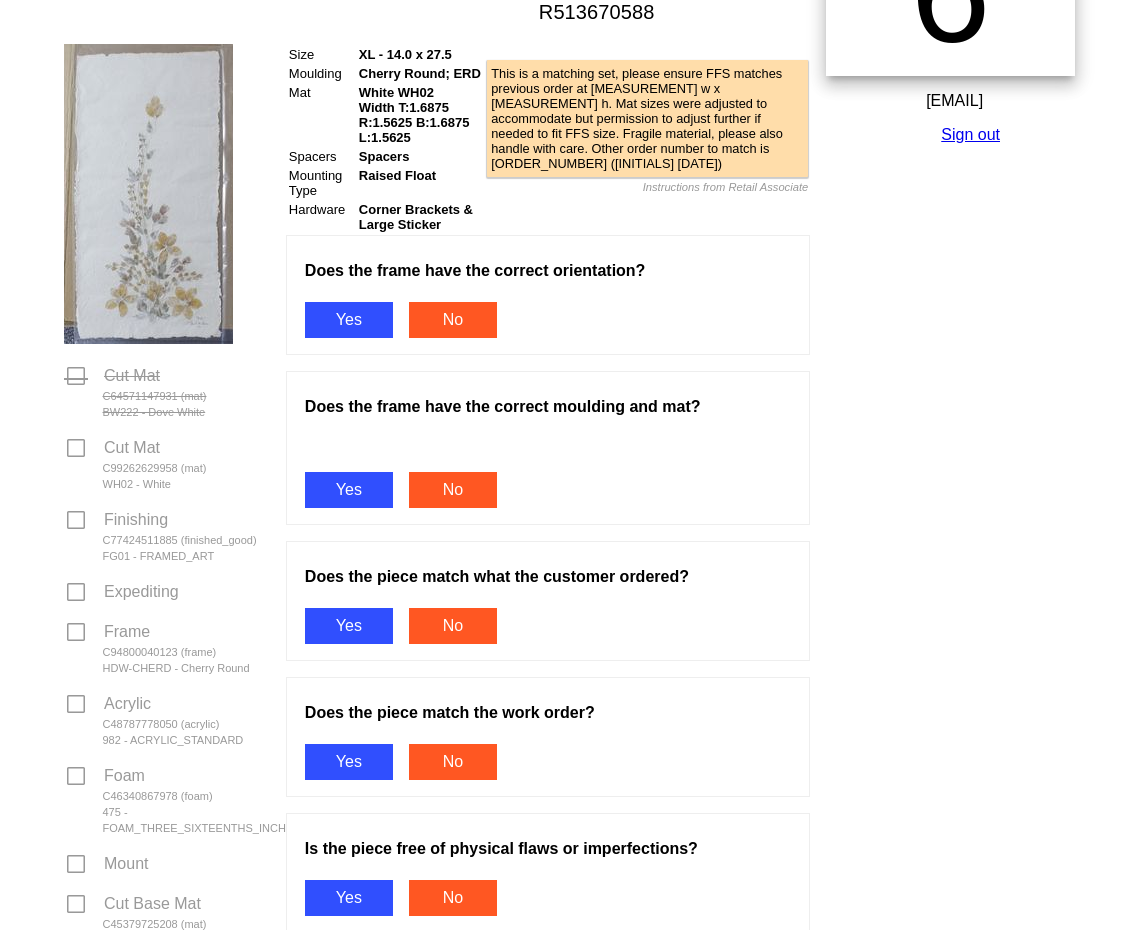 click on "Yes" at bounding box center (349, 320) 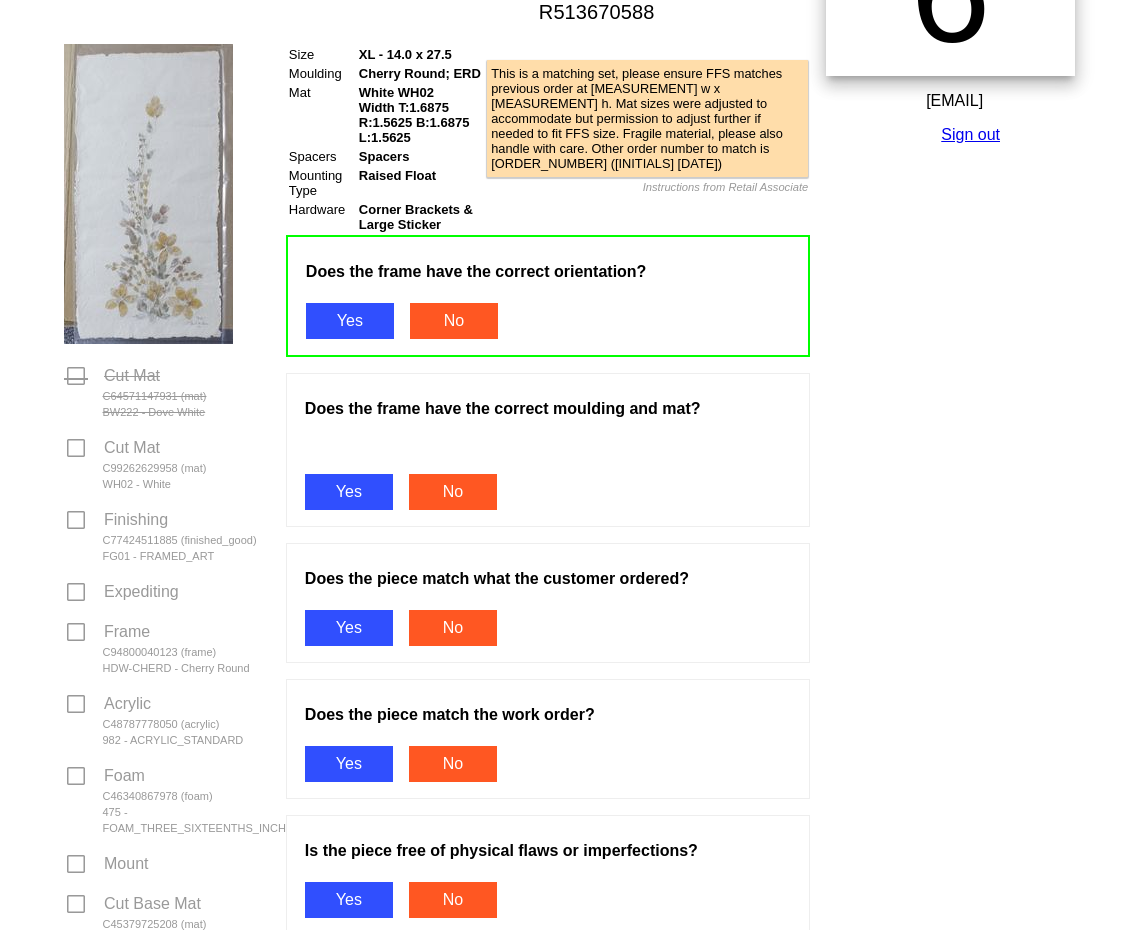 click on "Yes" at bounding box center (349, 492) 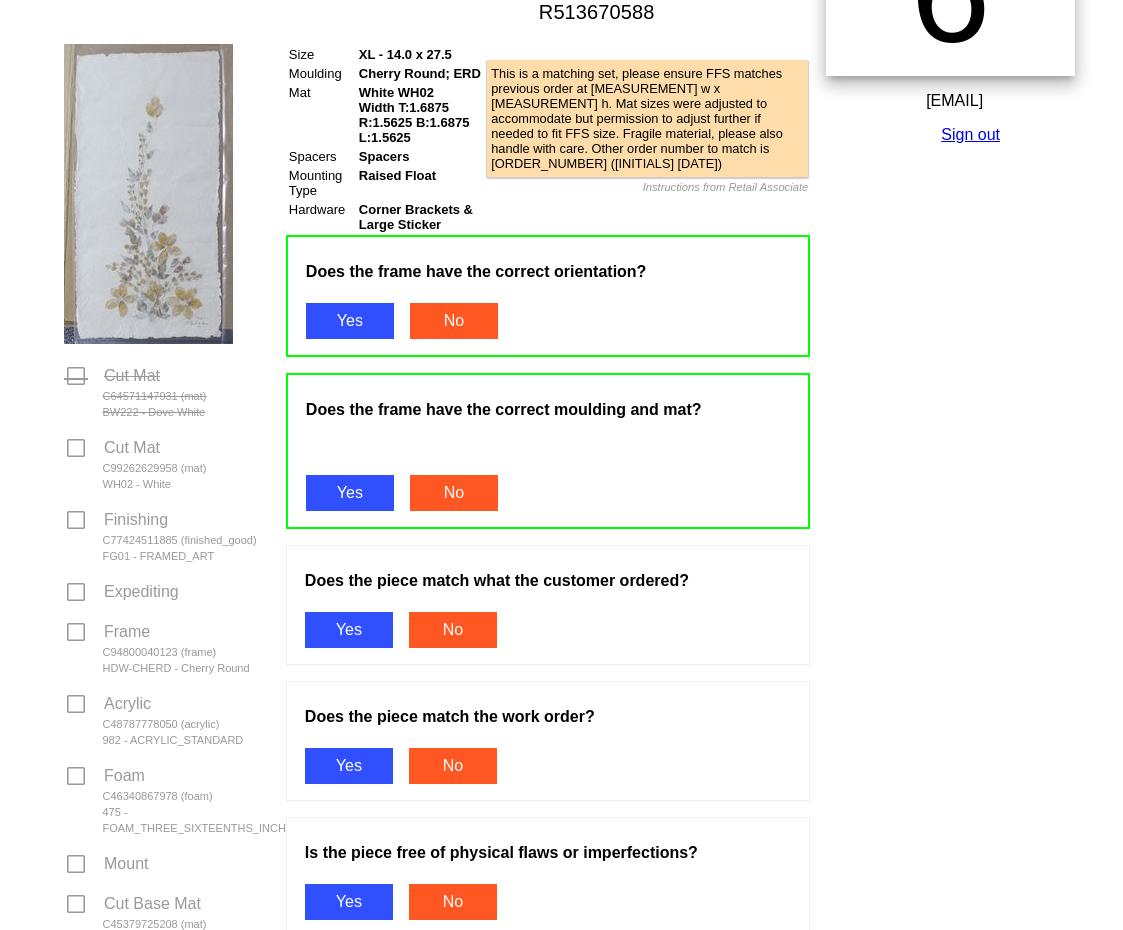 click on "Yes" at bounding box center (349, 630) 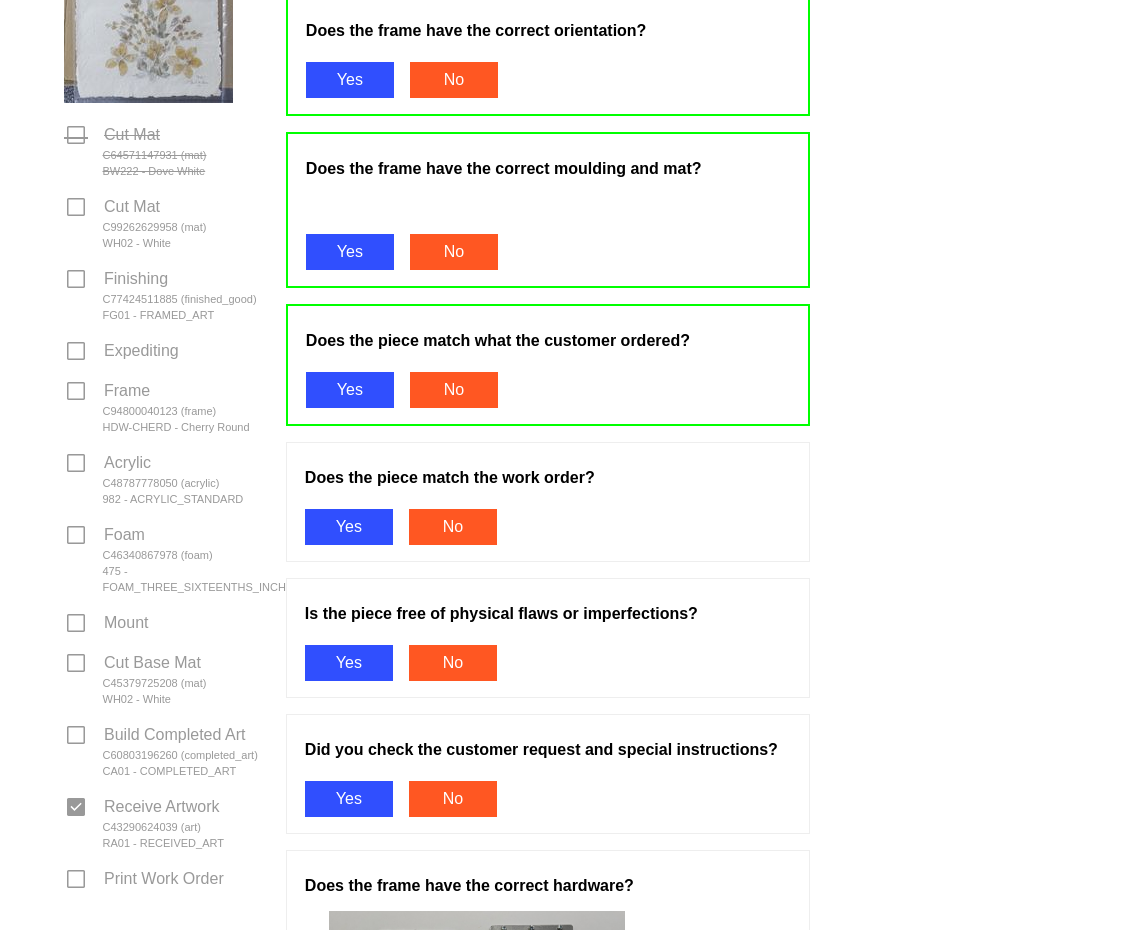 scroll, scrollTop: 700, scrollLeft: 0, axis: vertical 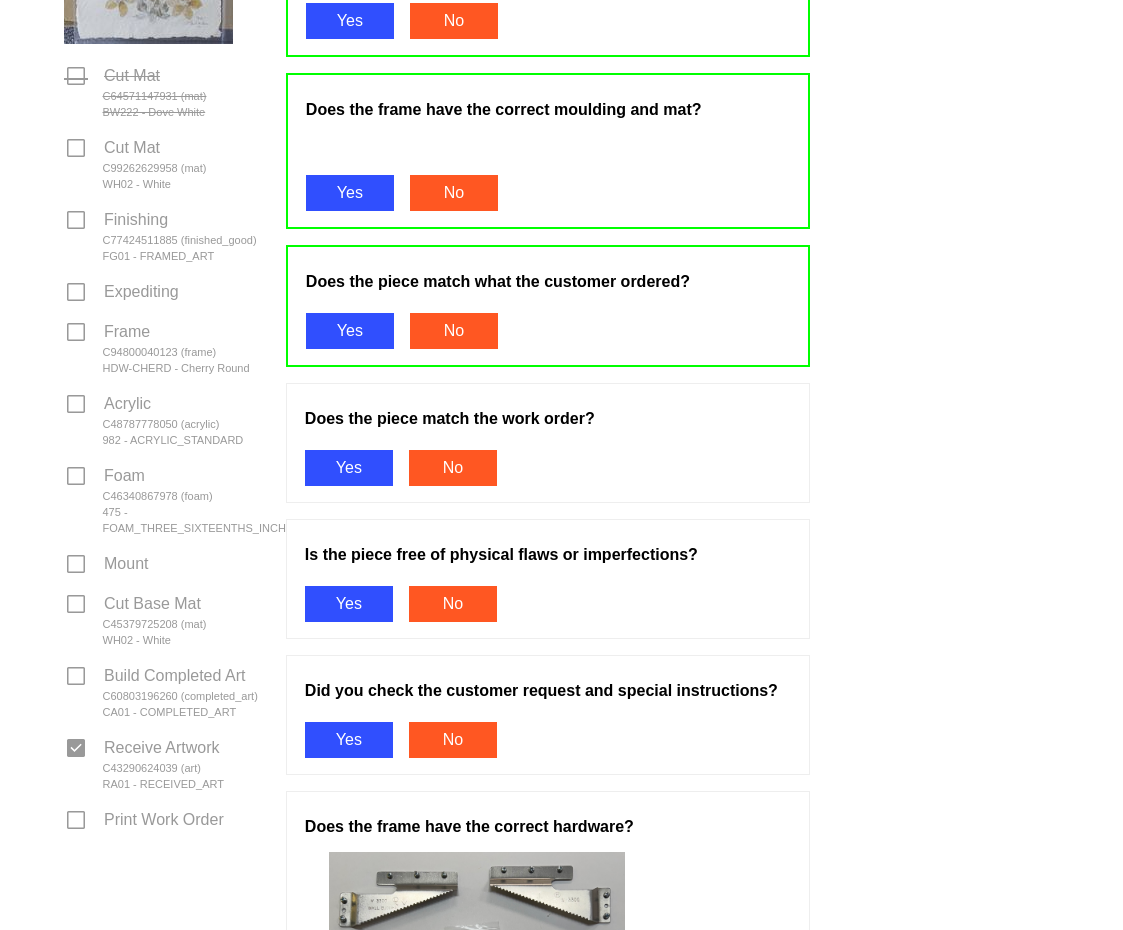 click on "Yes" at bounding box center [349, 468] 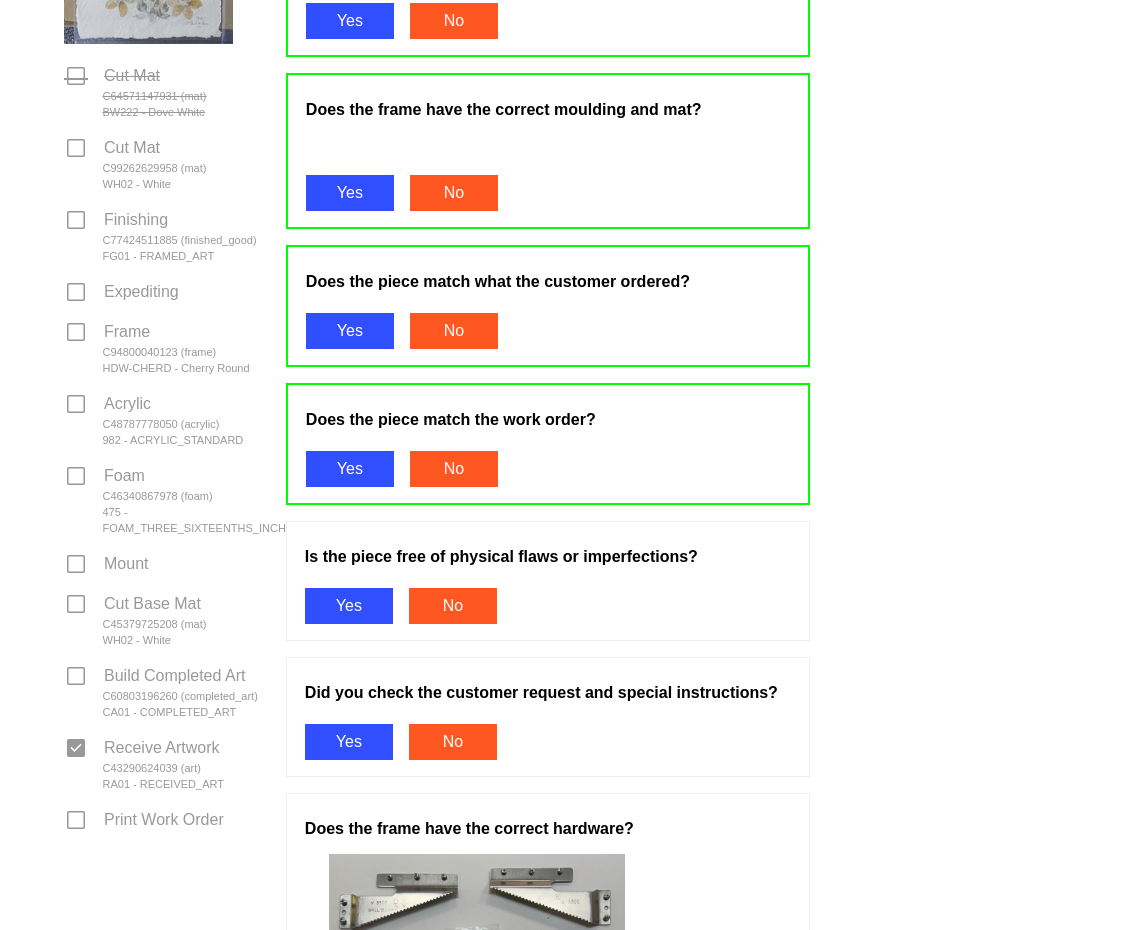 click on "Yes" at bounding box center [349, 606] 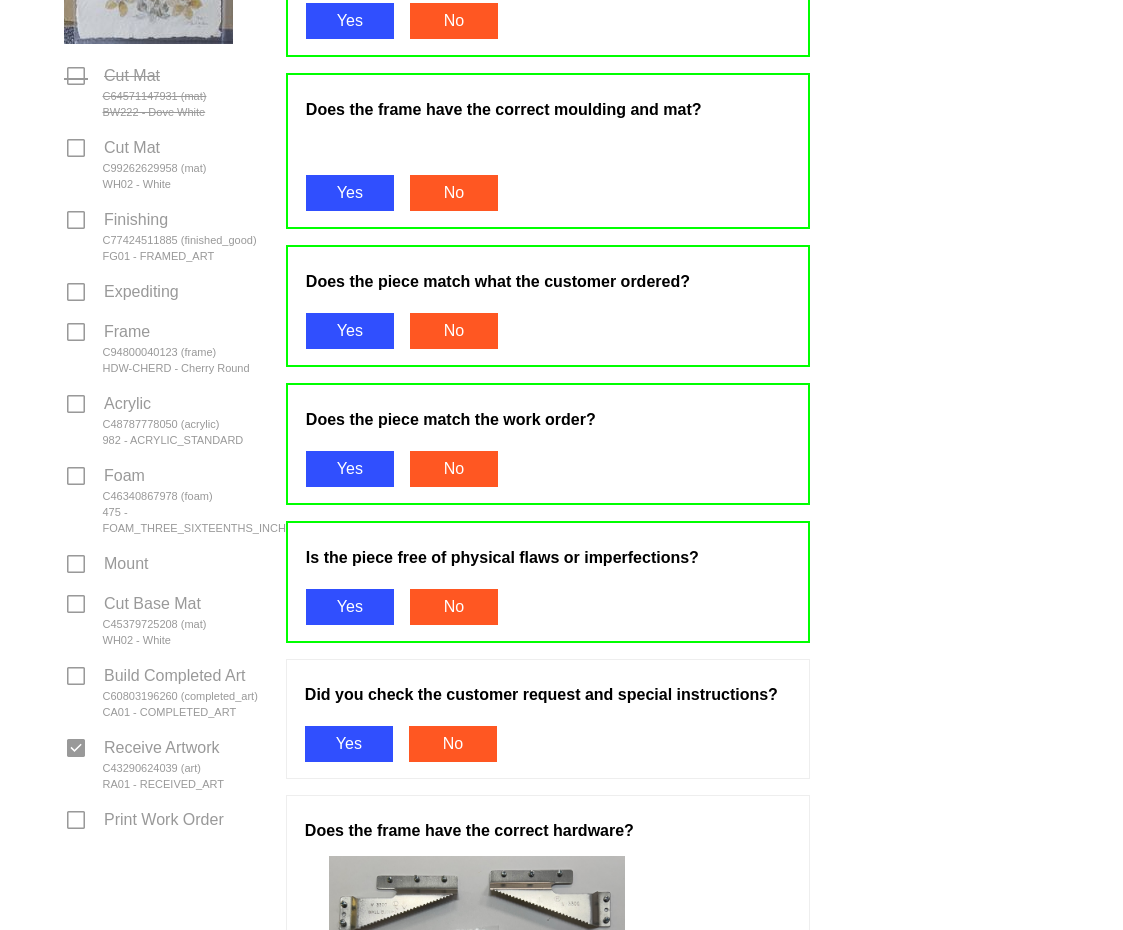 click on "Yes" at bounding box center (349, 744) 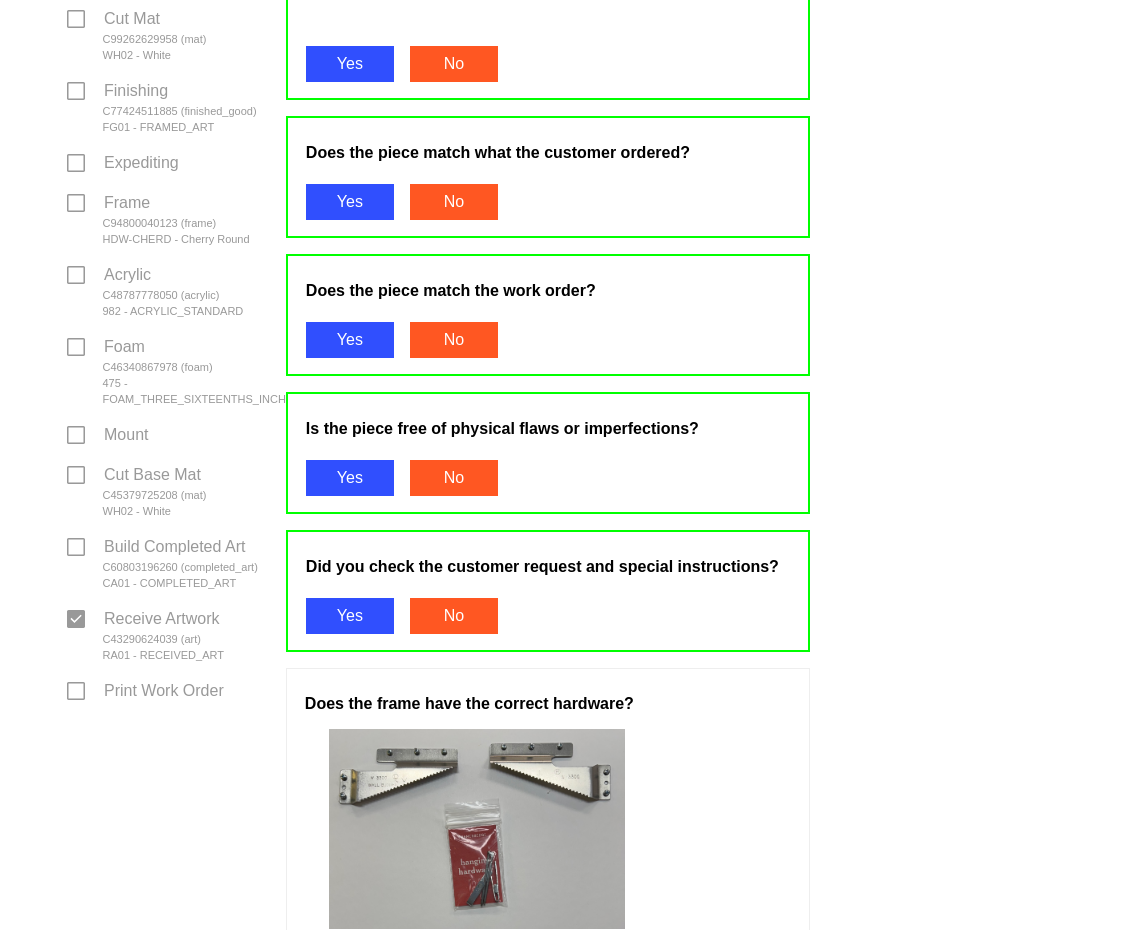 scroll, scrollTop: 1000, scrollLeft: 0, axis: vertical 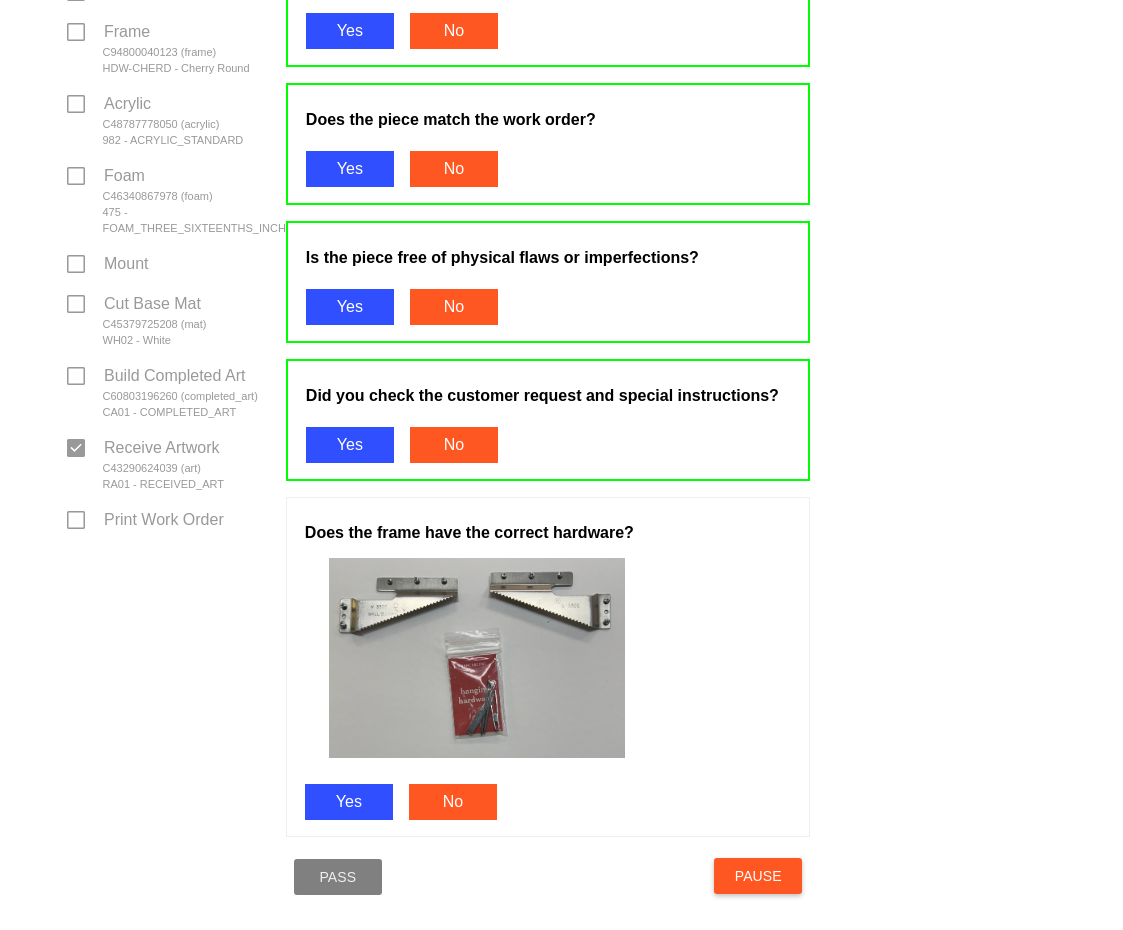 click on "Yes" at bounding box center (349, 802) 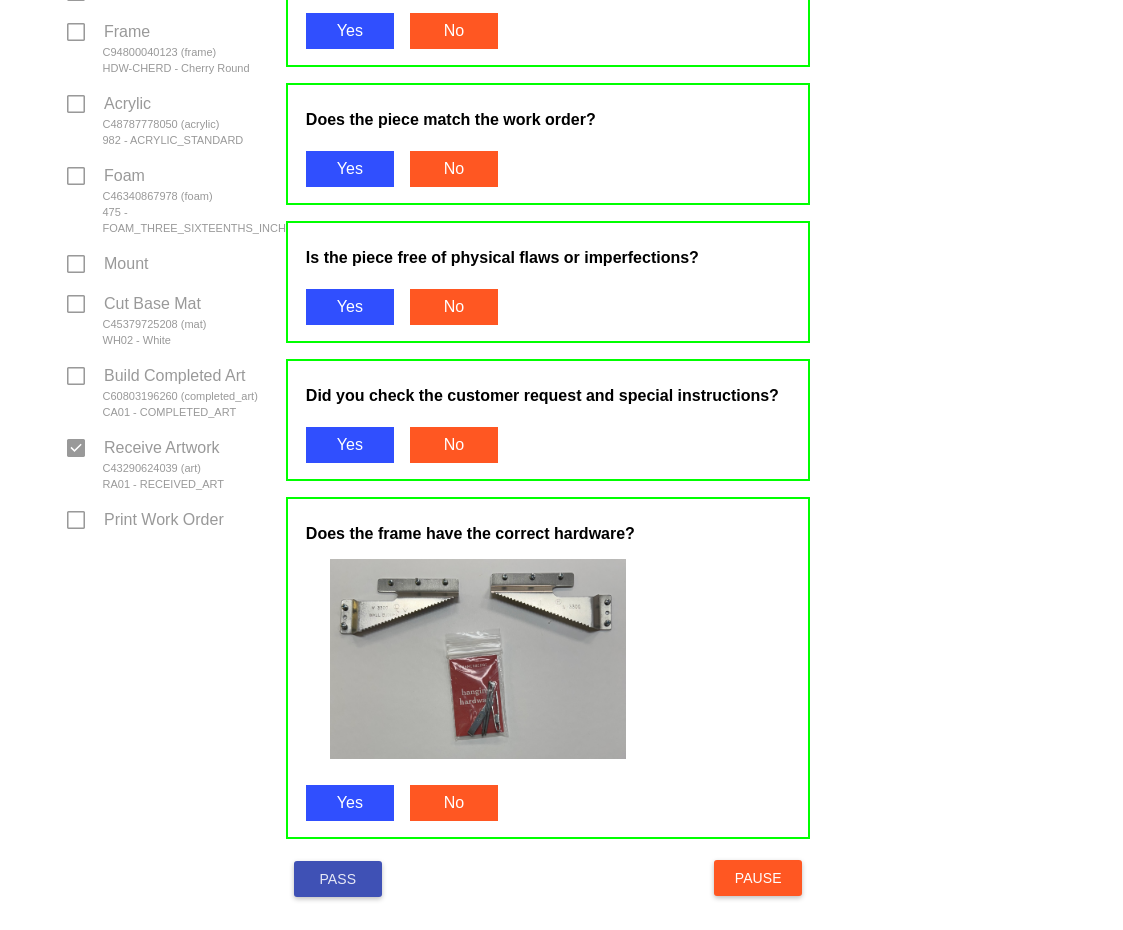 click on "Pass" at bounding box center (338, 879) 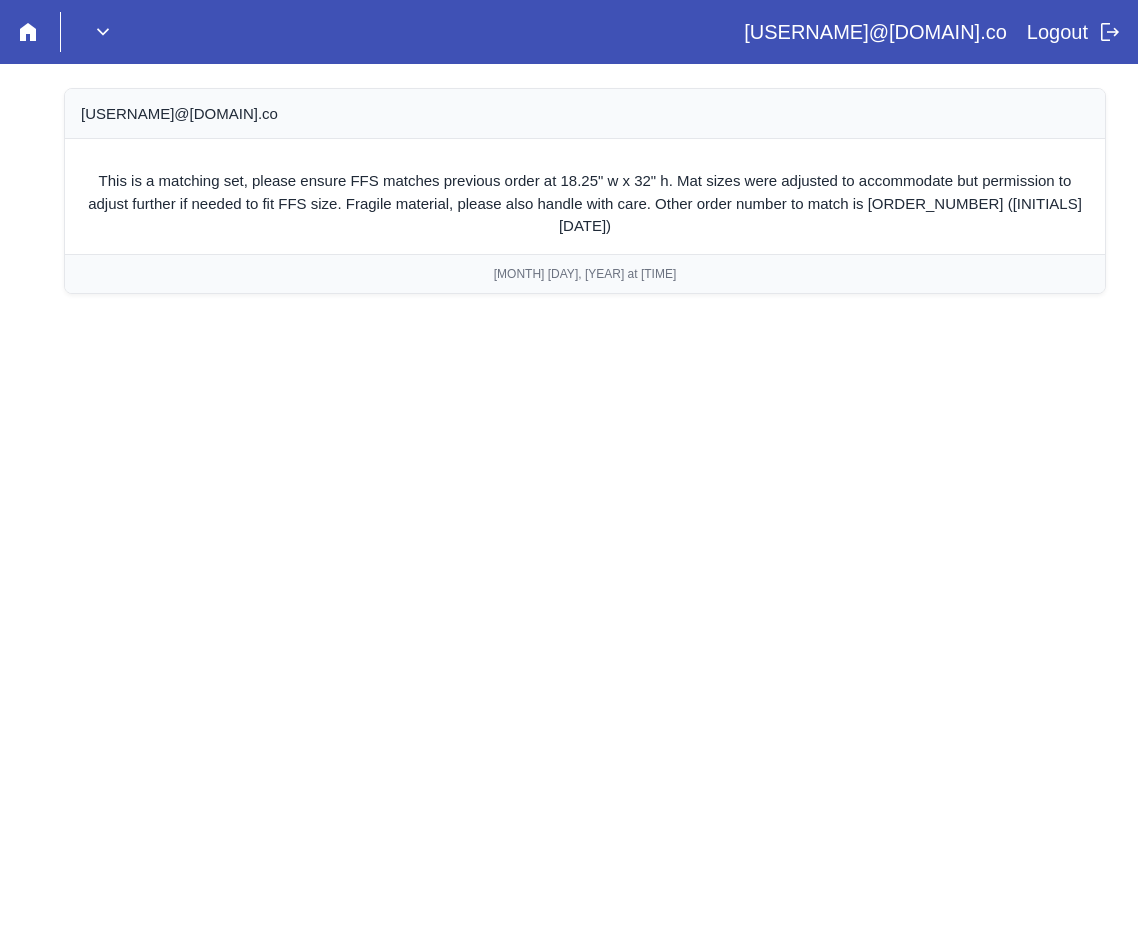 scroll, scrollTop: 0, scrollLeft: 0, axis: both 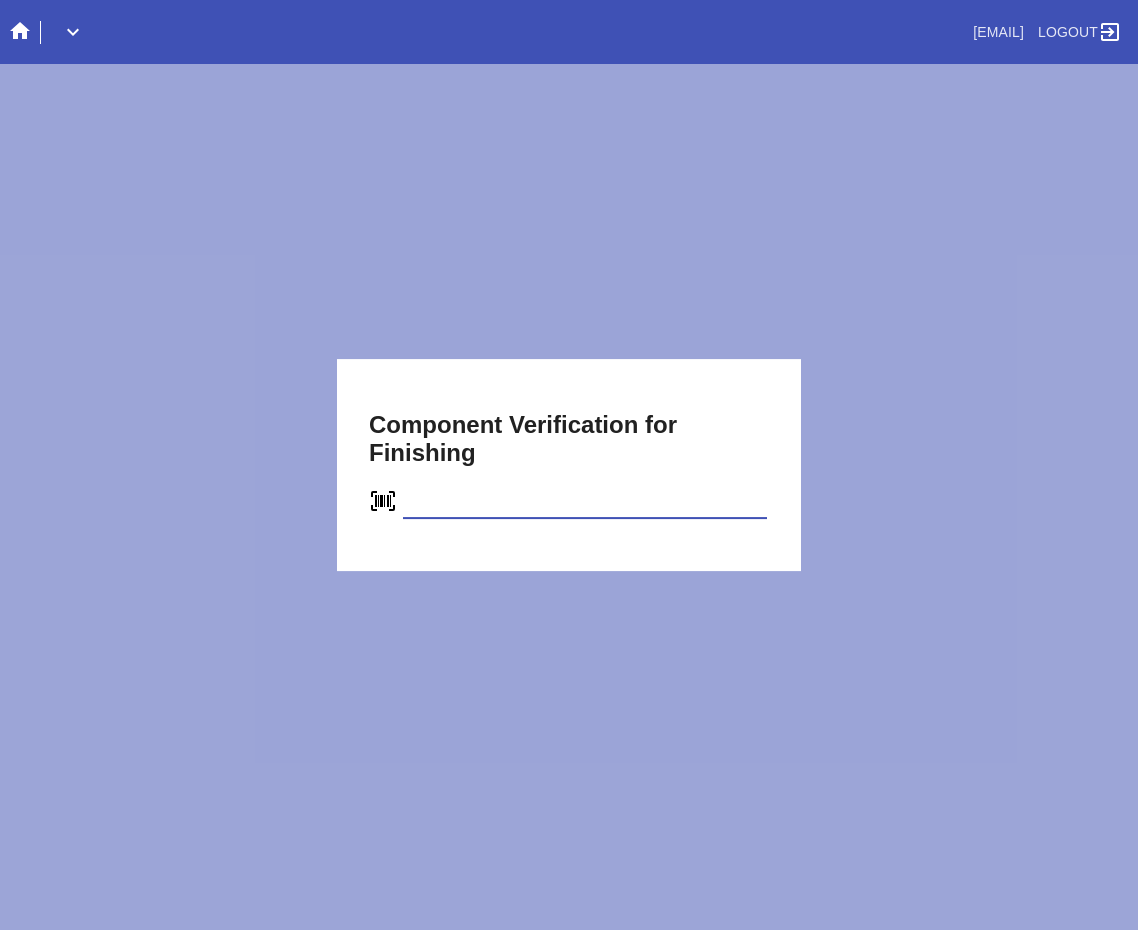 type on "[CREDIT CARD]" 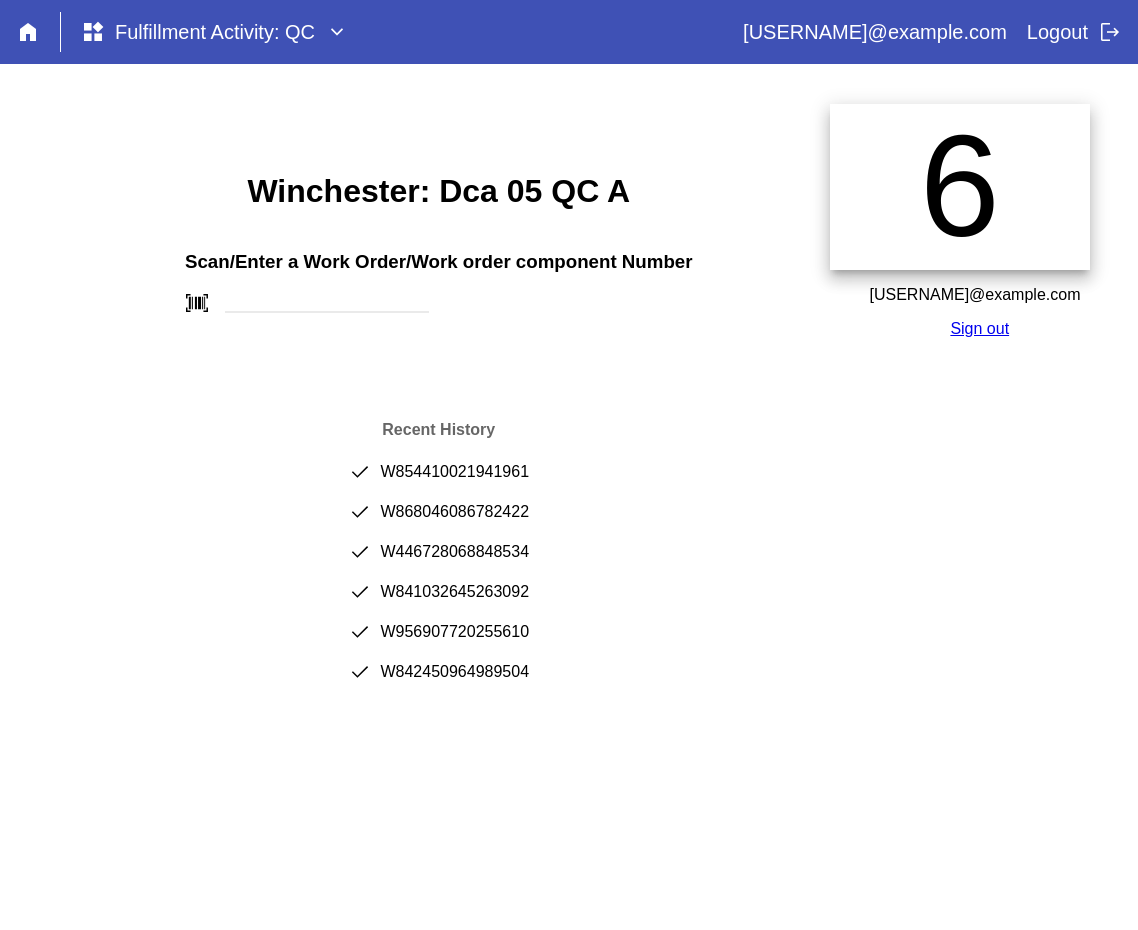 scroll, scrollTop: 0, scrollLeft: 0, axis: both 